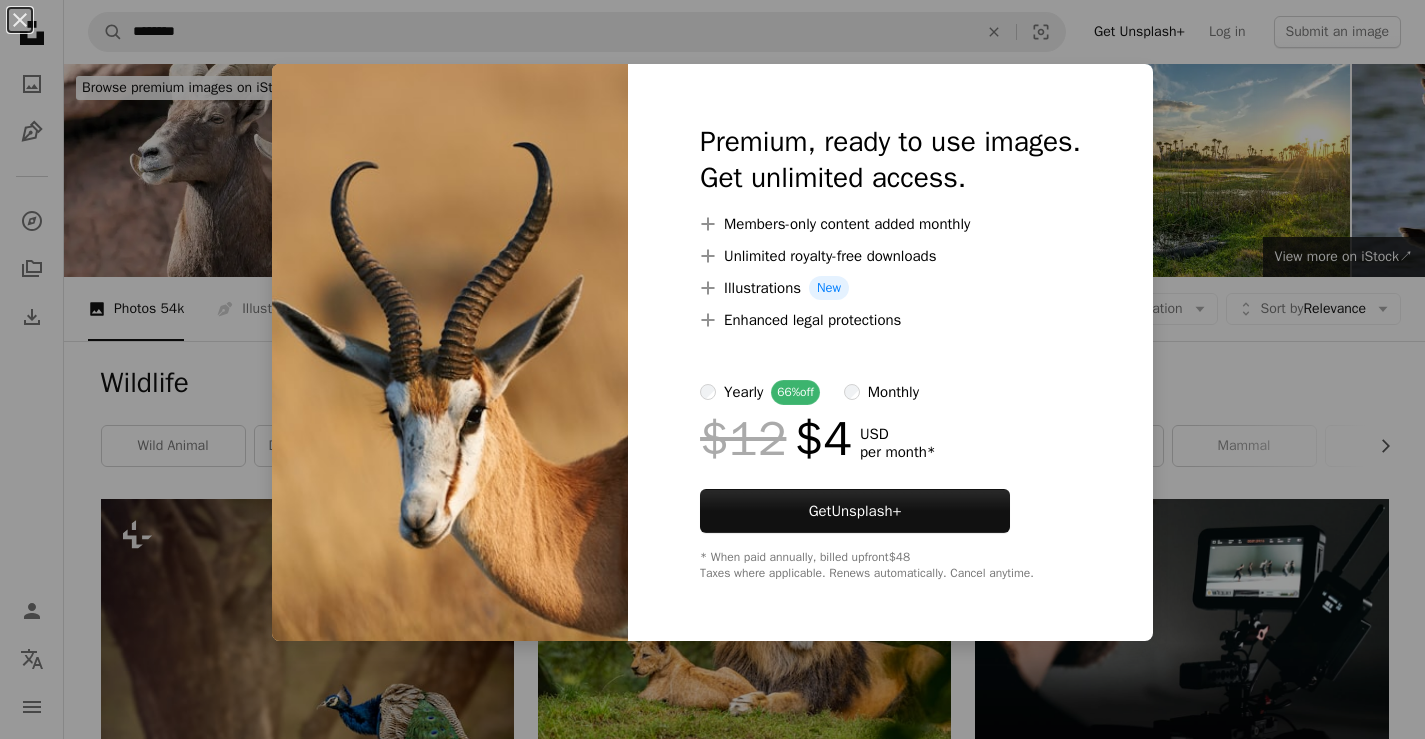 scroll, scrollTop: 3700, scrollLeft: 0, axis: vertical 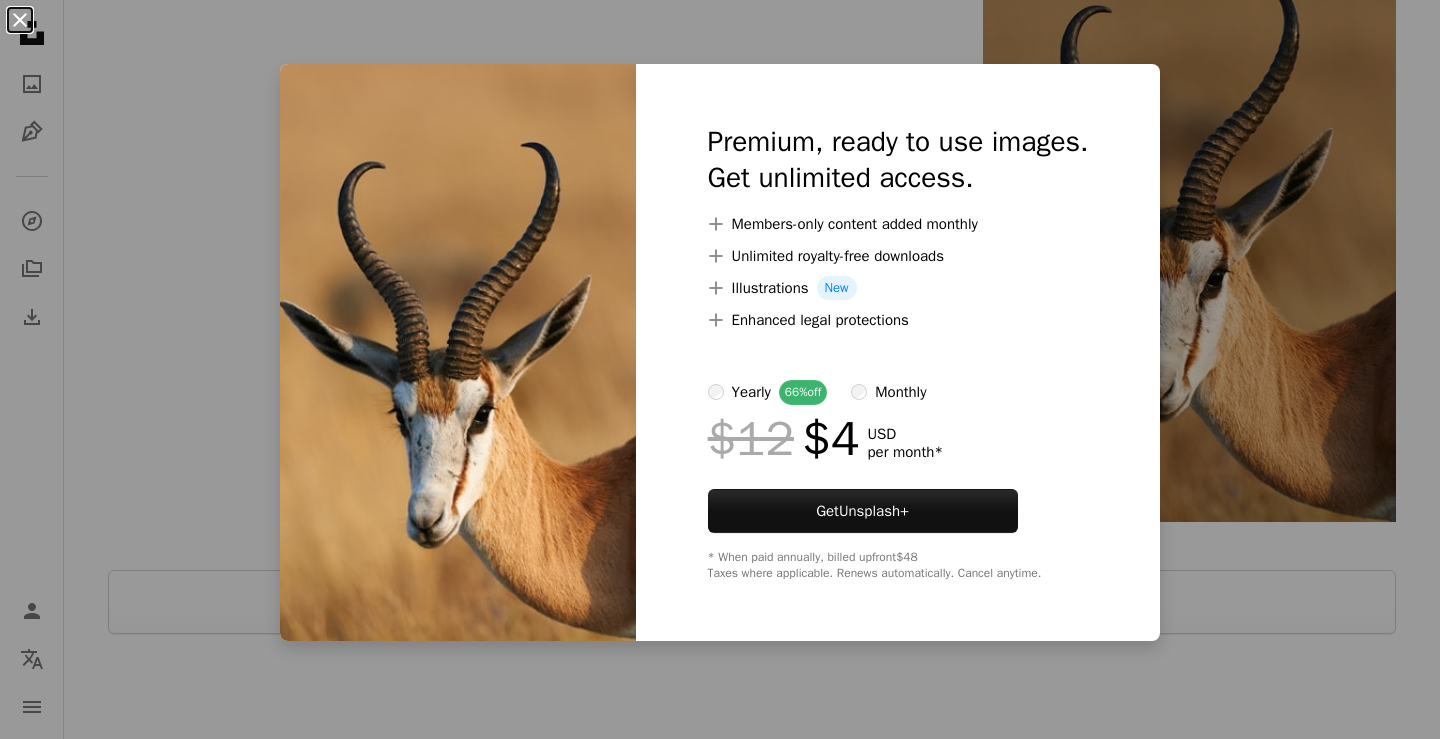 click on "An X shape" at bounding box center [20, 20] 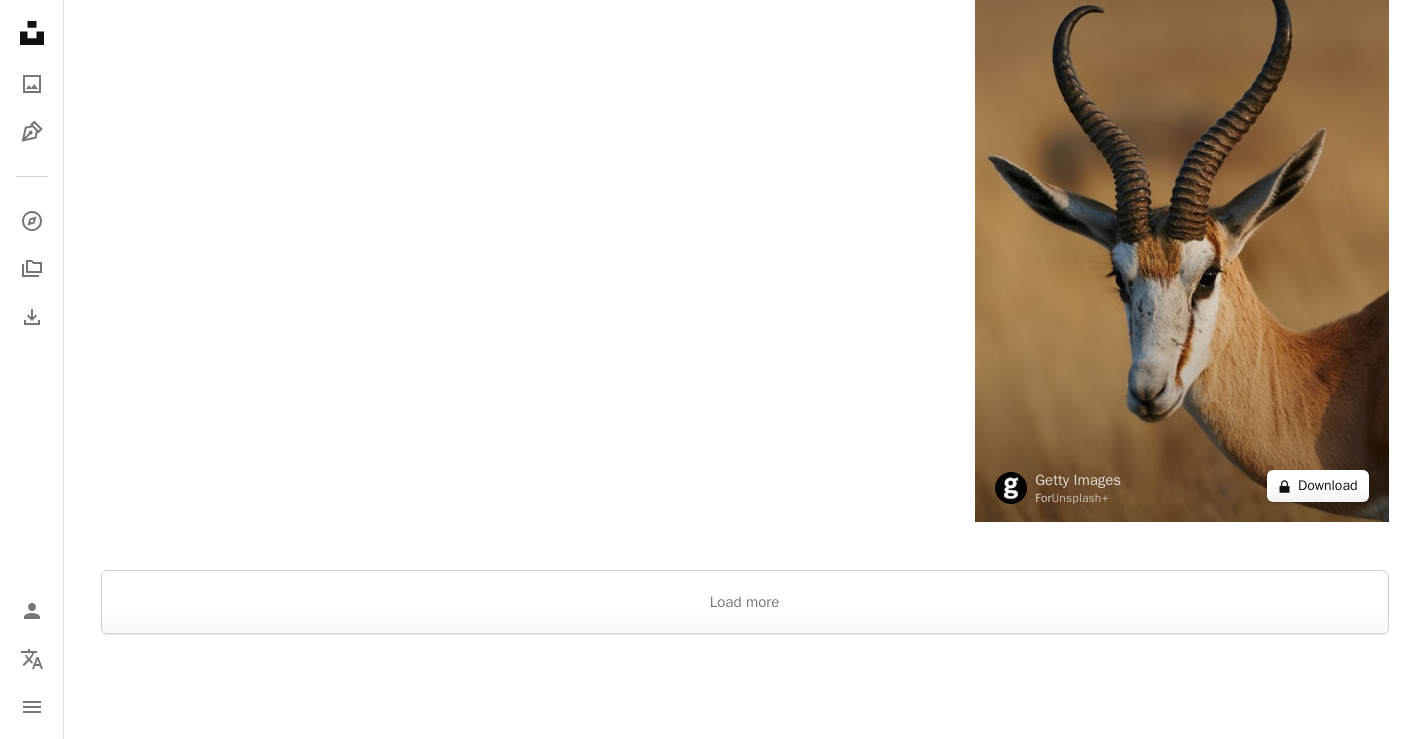 click on "A lock Download" at bounding box center (1318, 486) 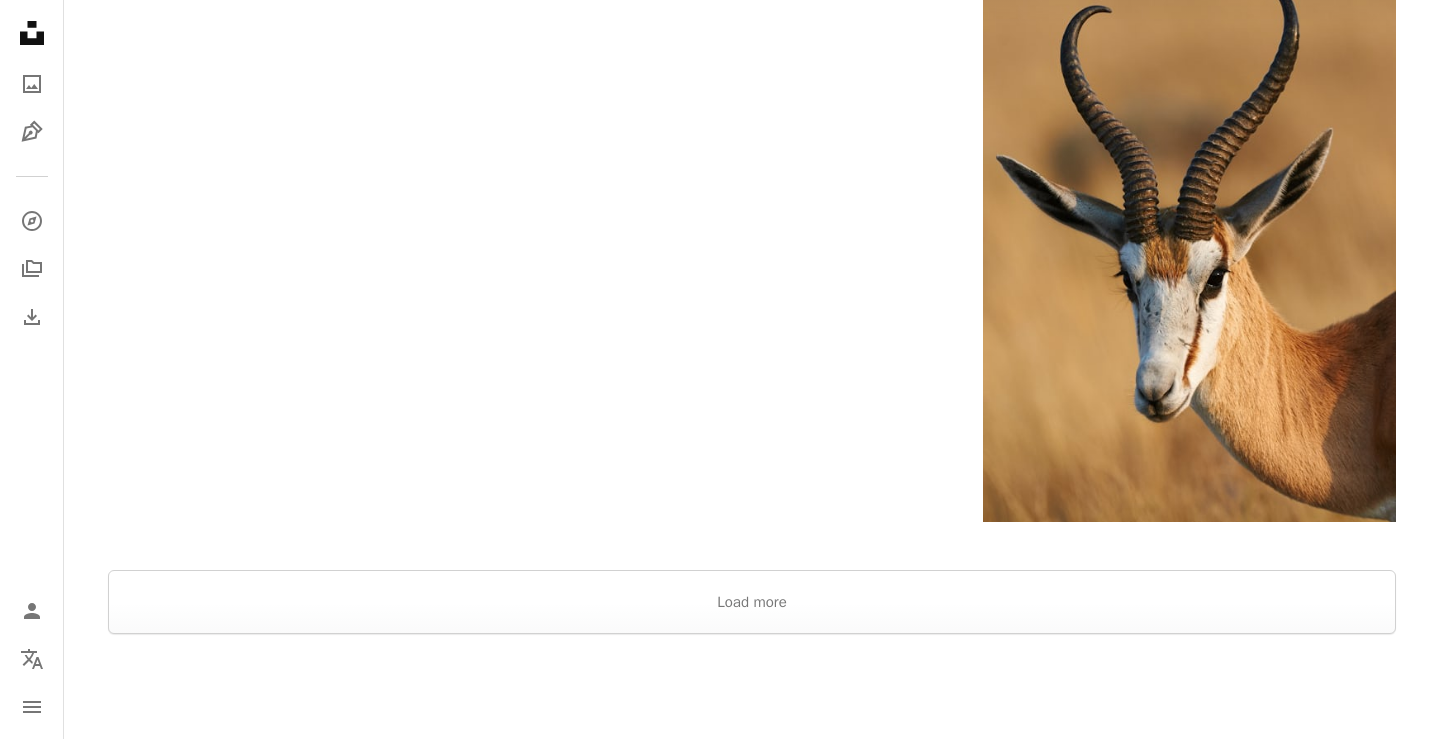click on "An X shape" at bounding box center (20, 20) 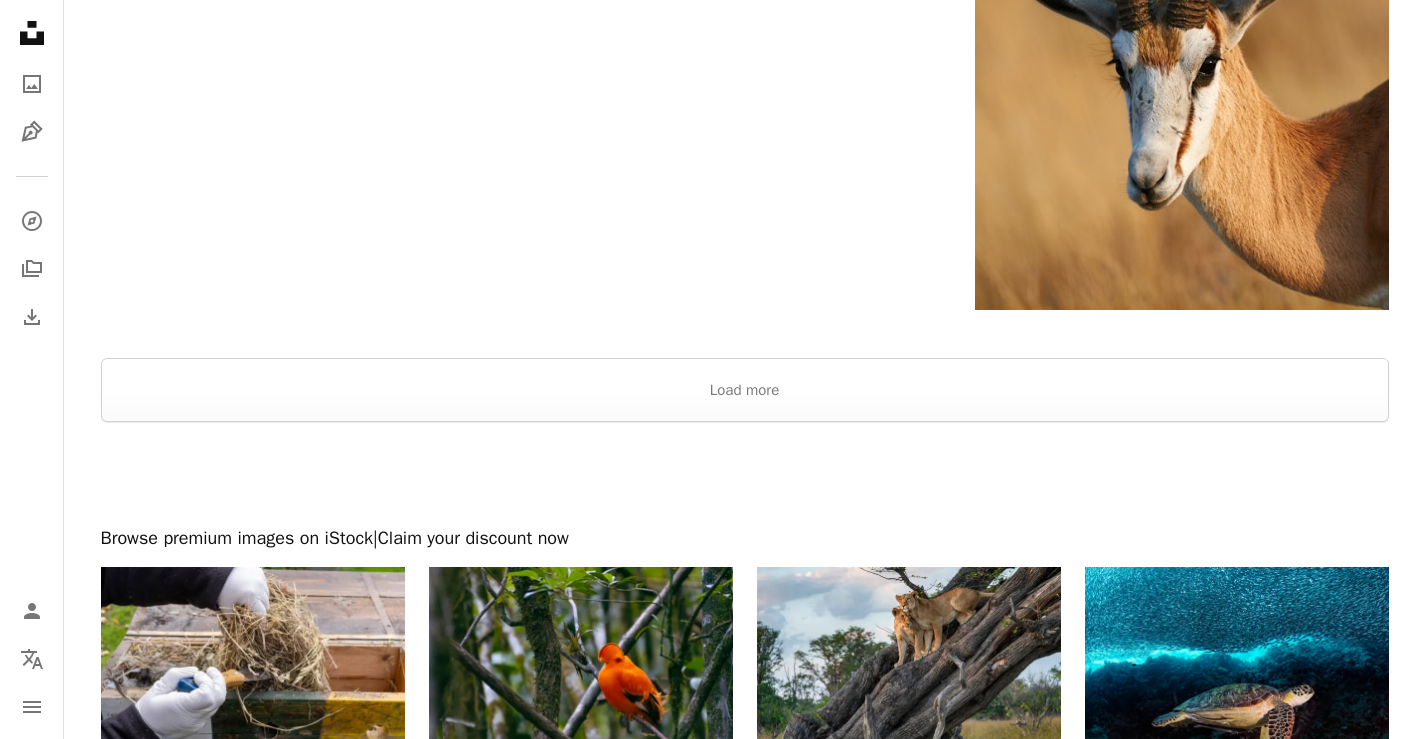 scroll, scrollTop: 4000, scrollLeft: 0, axis: vertical 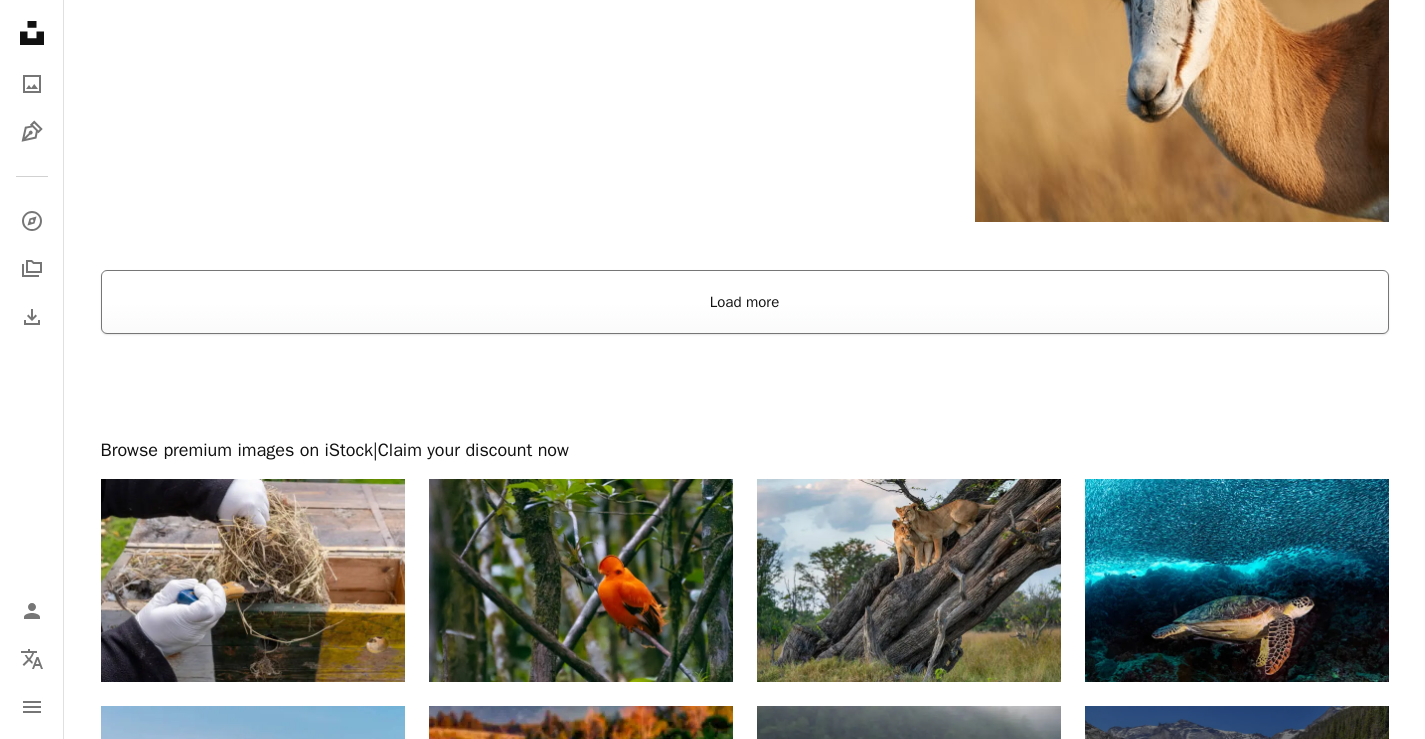 click on "Load more" at bounding box center (745, 302) 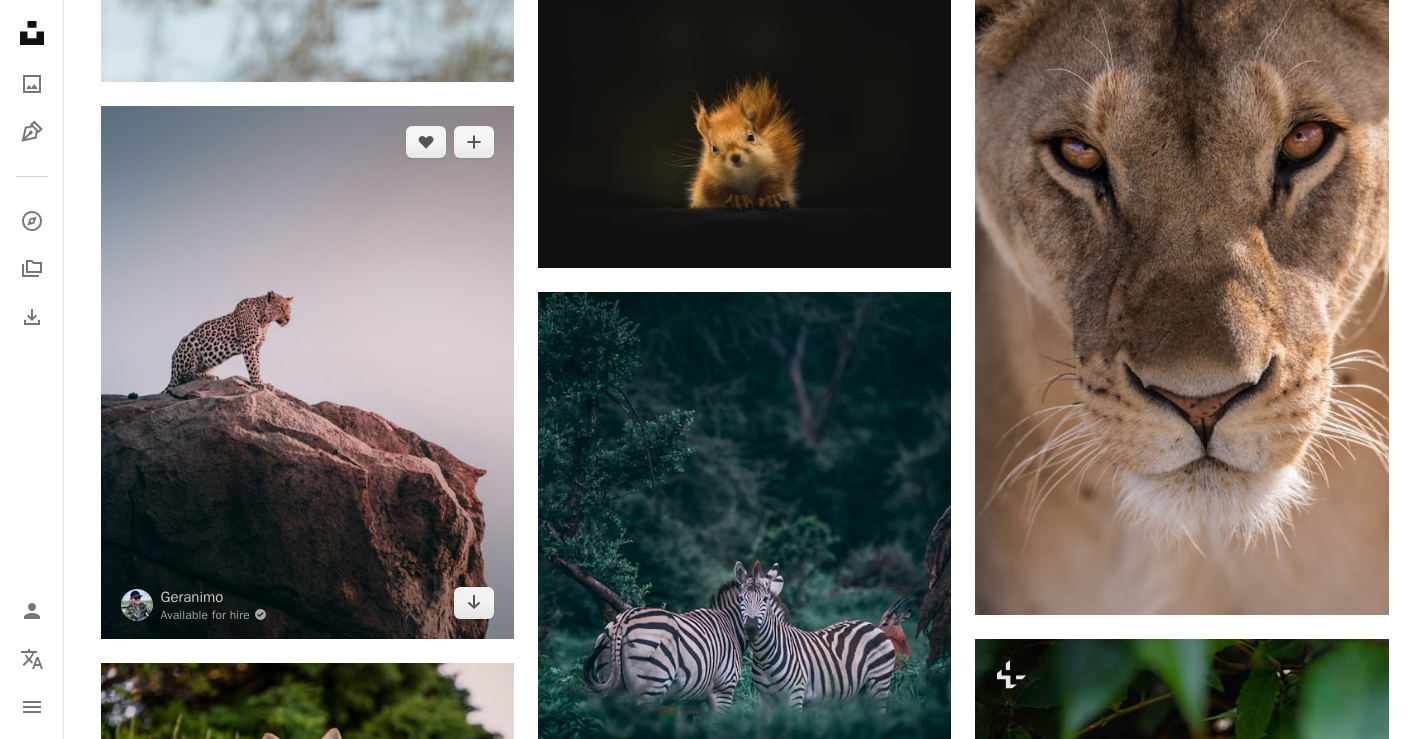 scroll, scrollTop: 4300, scrollLeft: 0, axis: vertical 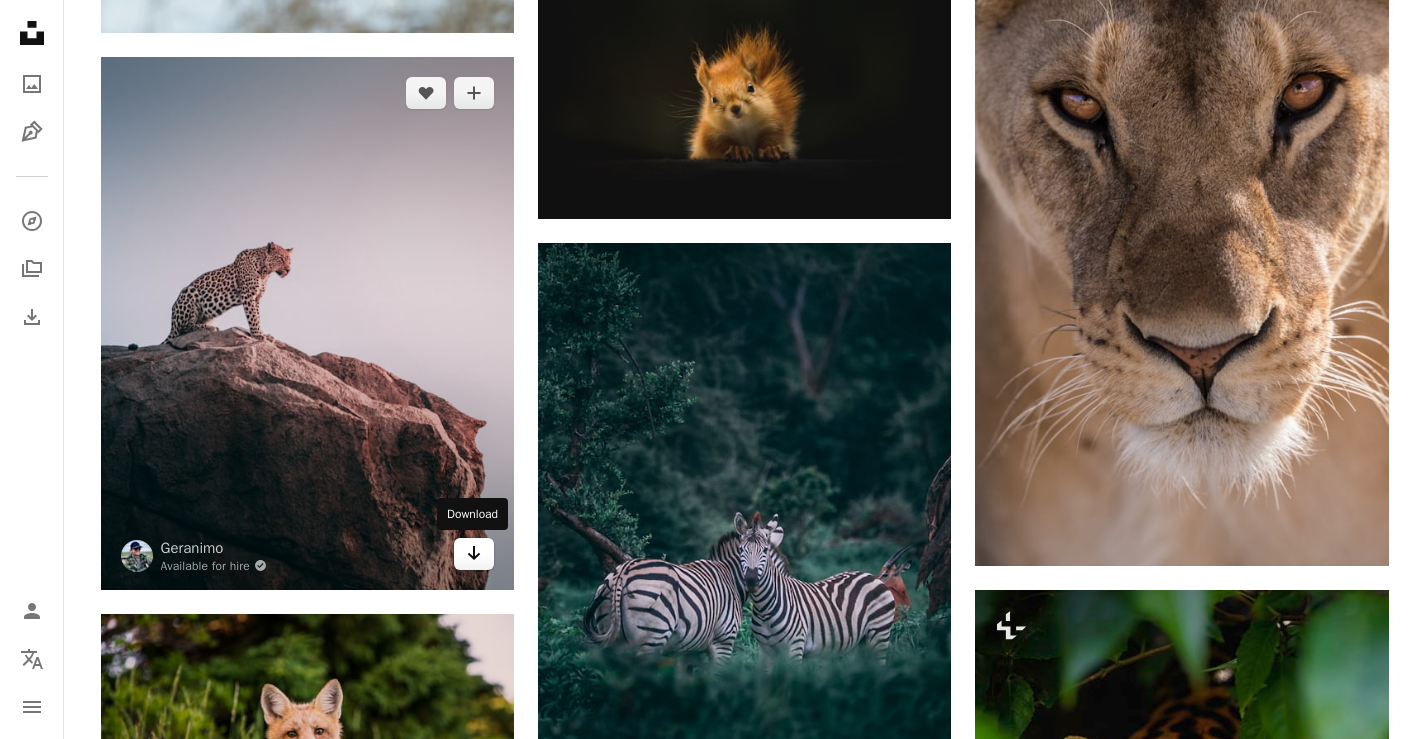 click on "Arrow pointing down" 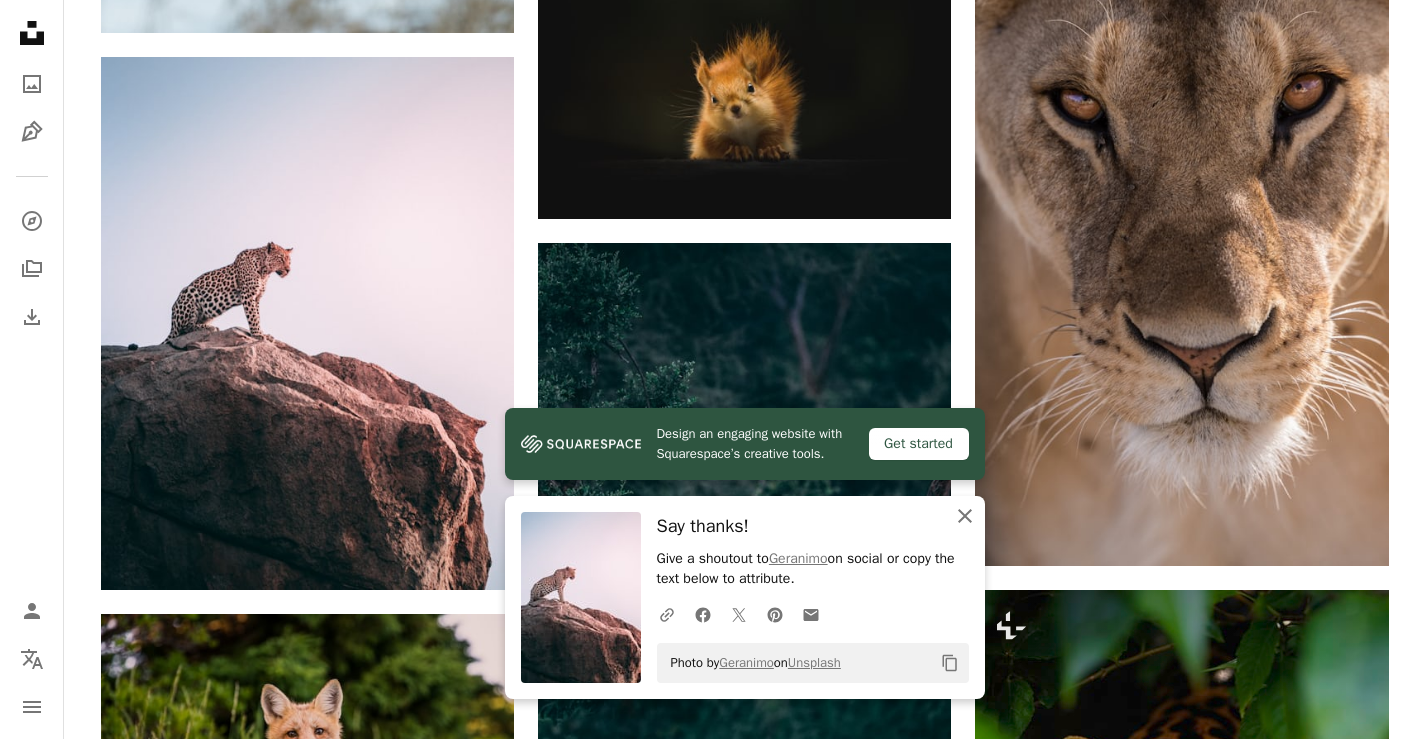 click 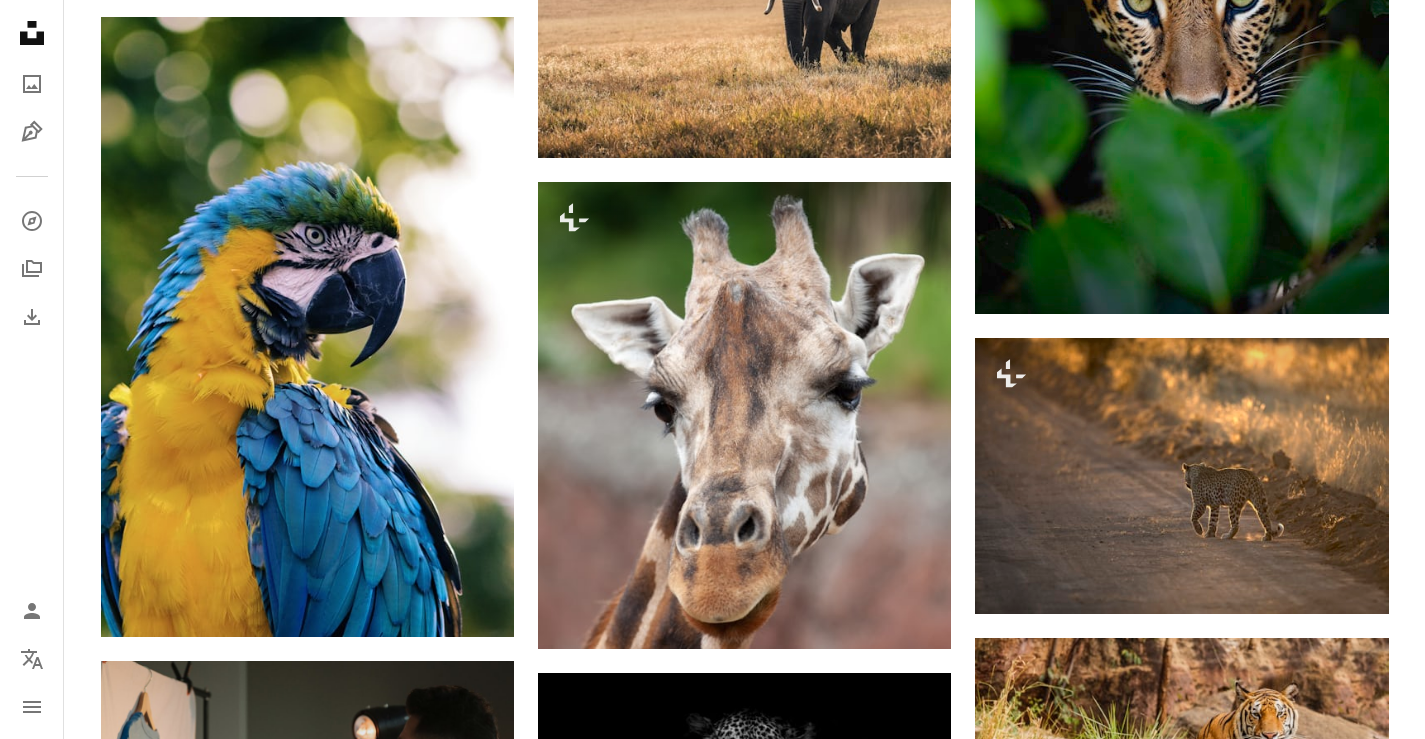 scroll, scrollTop: 5200, scrollLeft: 0, axis: vertical 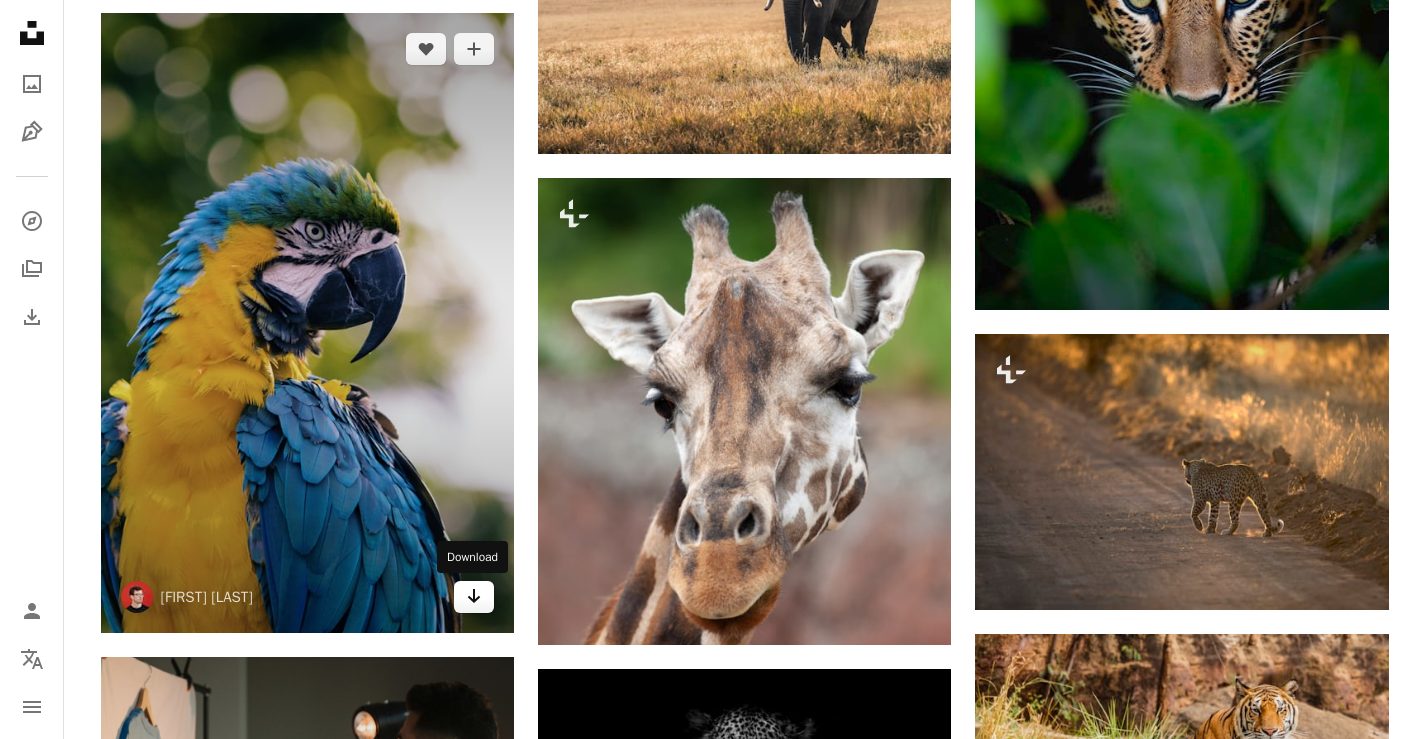 click on "Arrow pointing down" 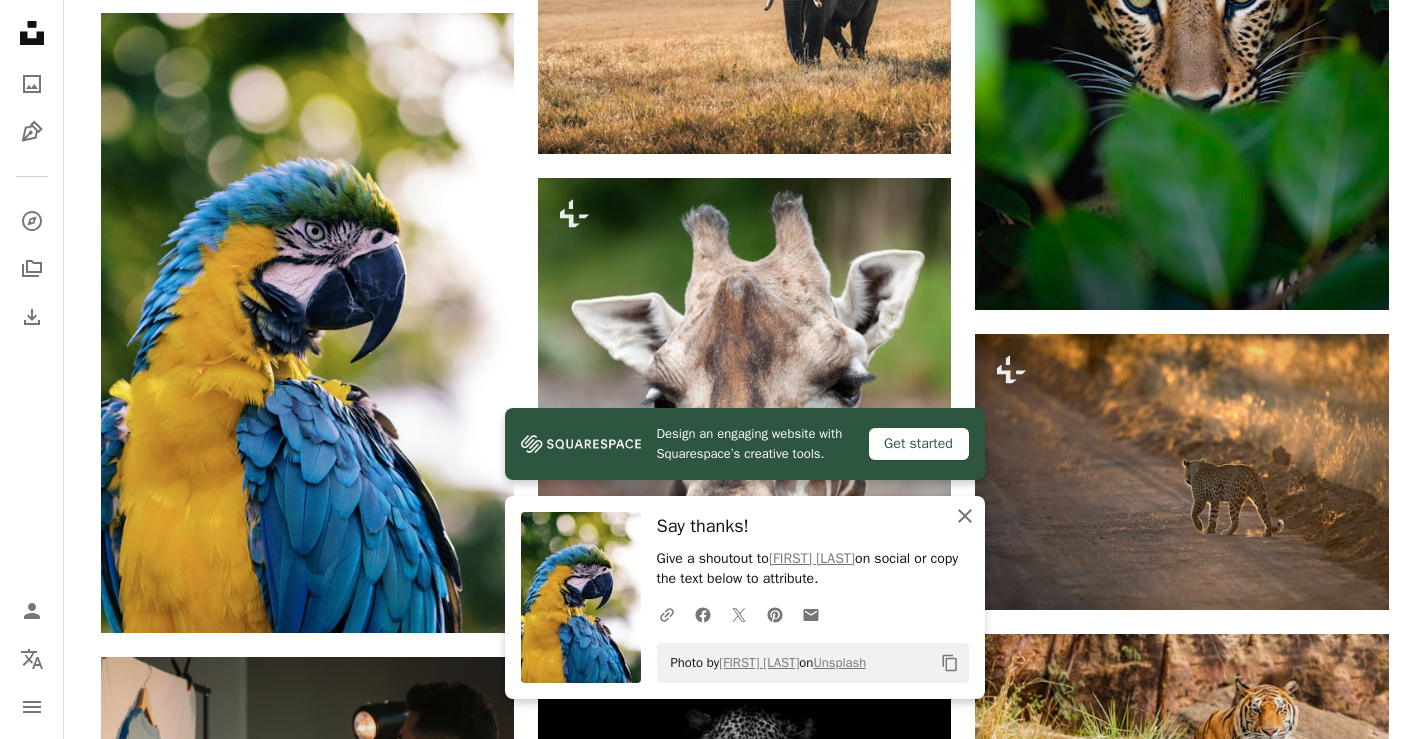 click on "An X shape" 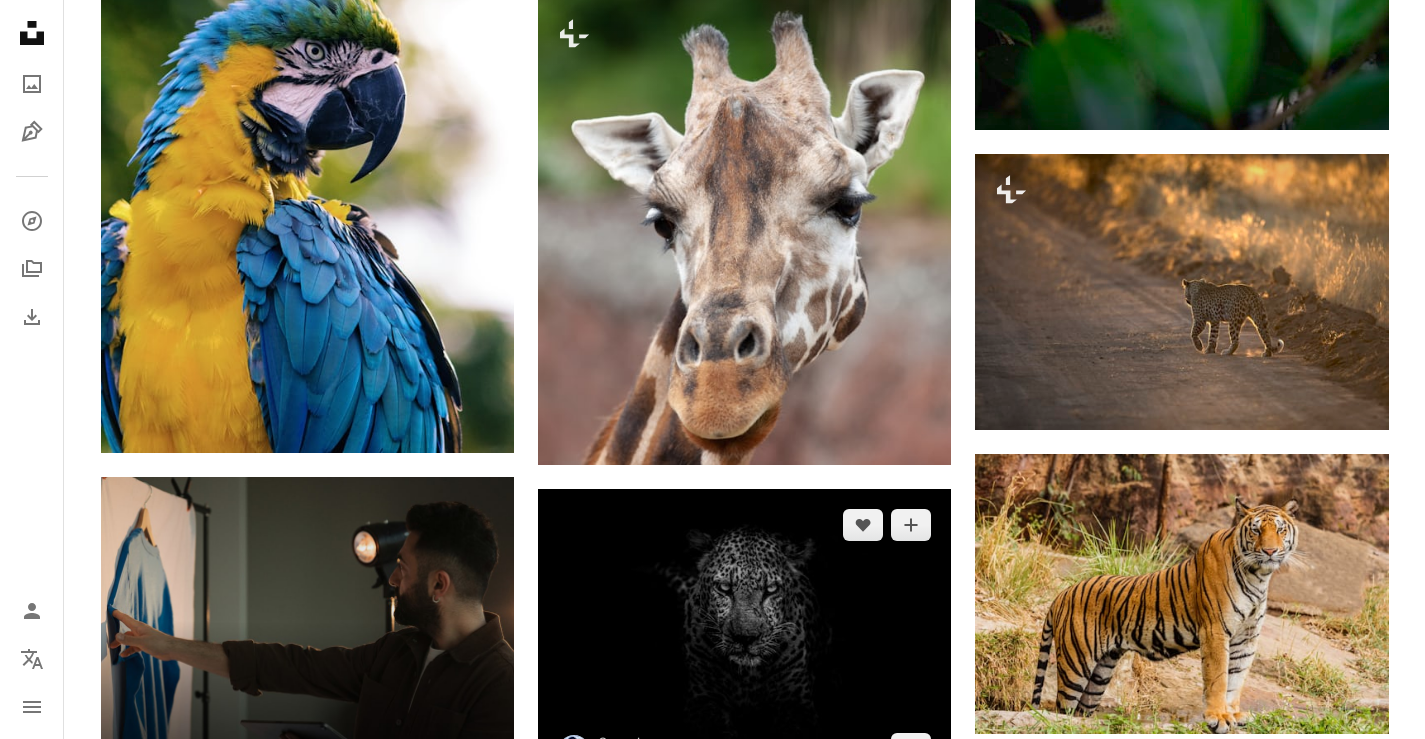 scroll, scrollTop: 5500, scrollLeft: 0, axis: vertical 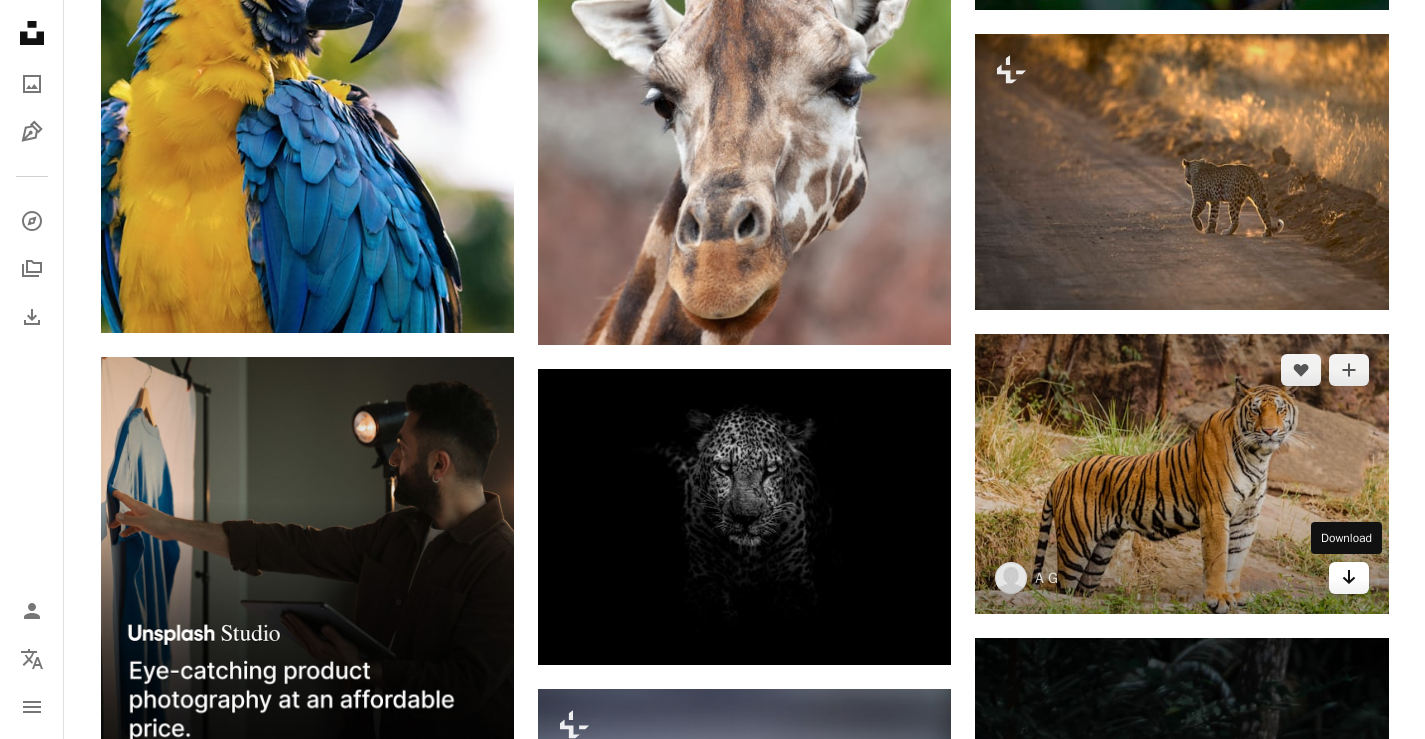 click 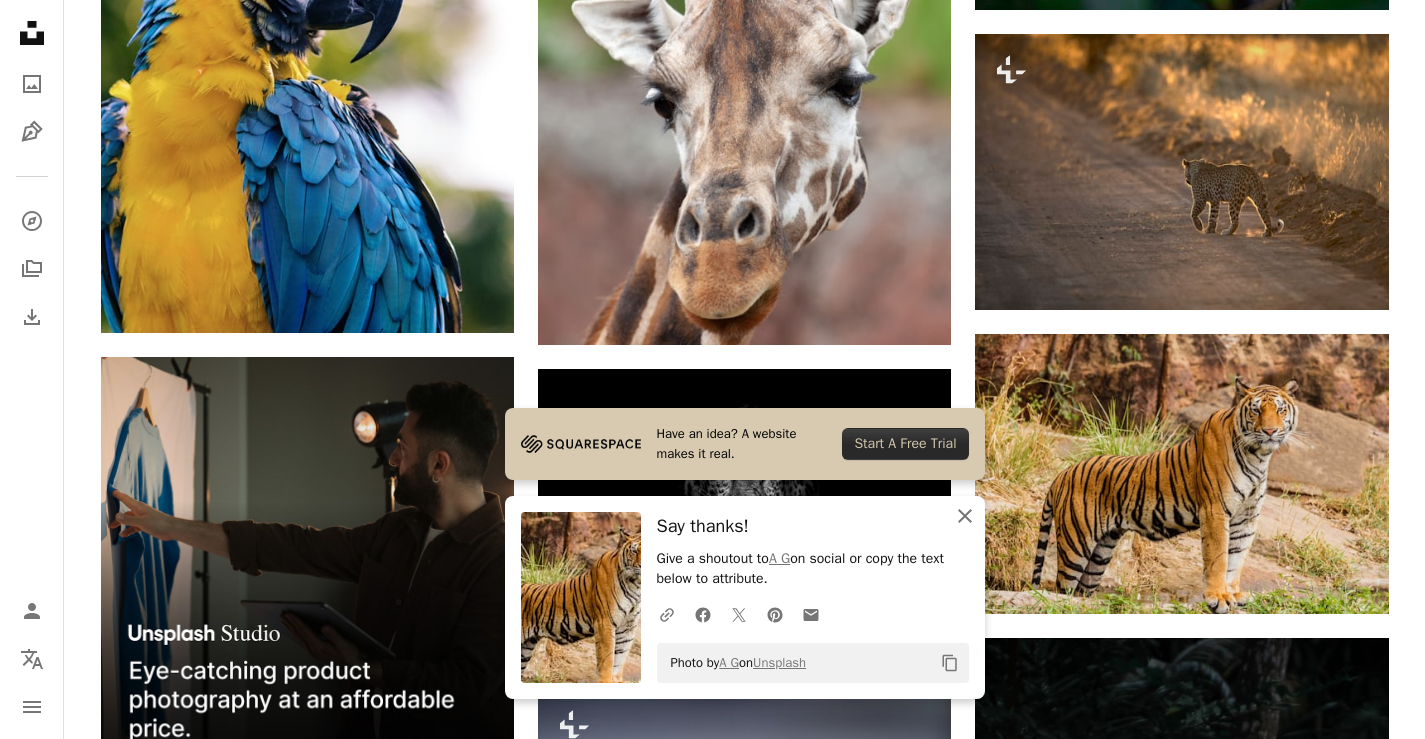 click on "An X shape" 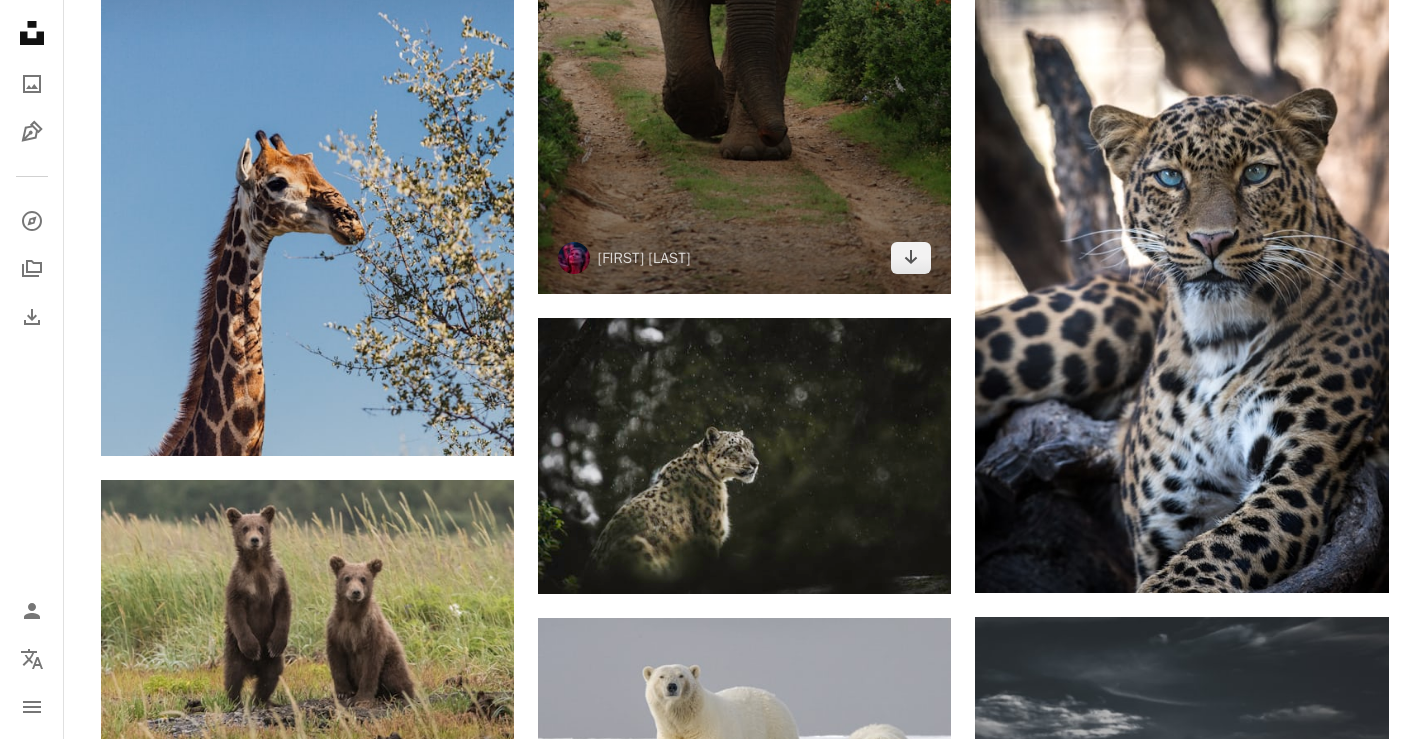 scroll, scrollTop: 7800, scrollLeft: 0, axis: vertical 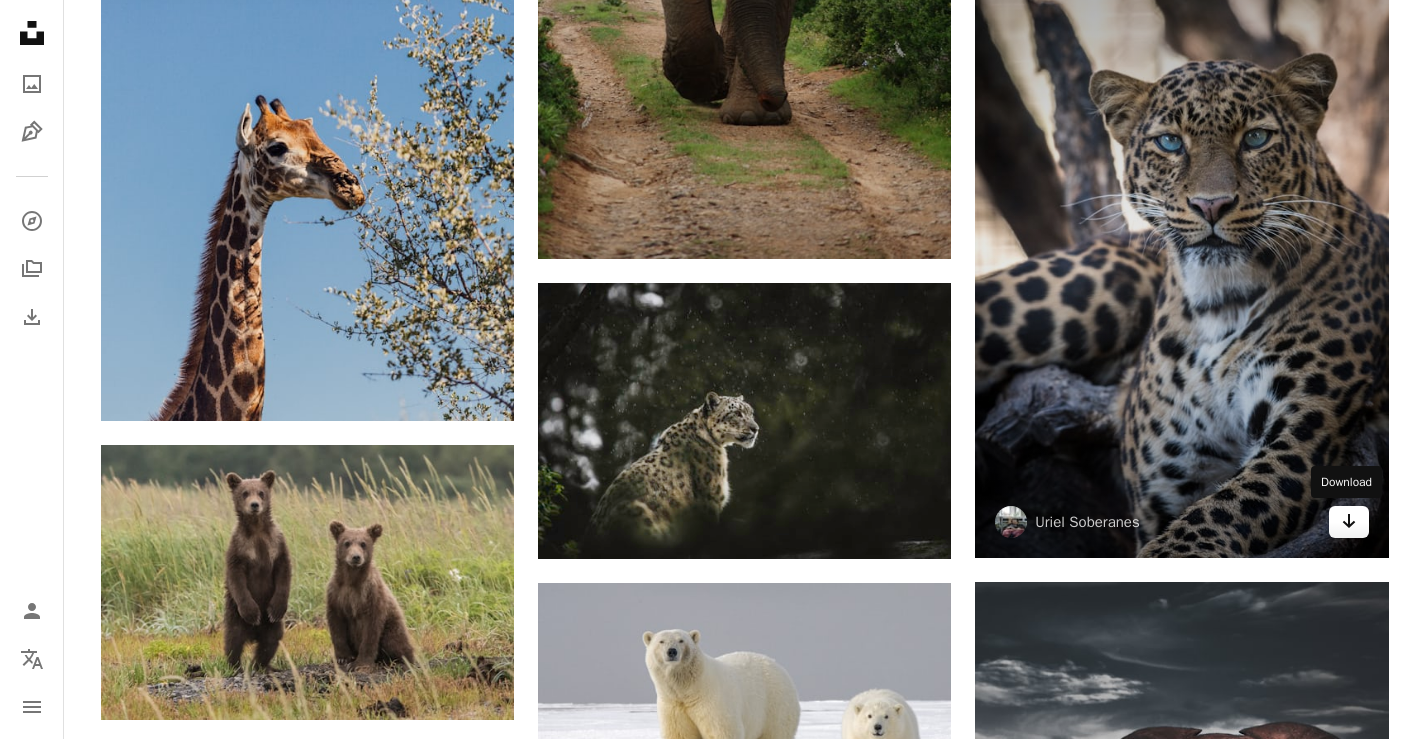 click on "Arrow pointing down" 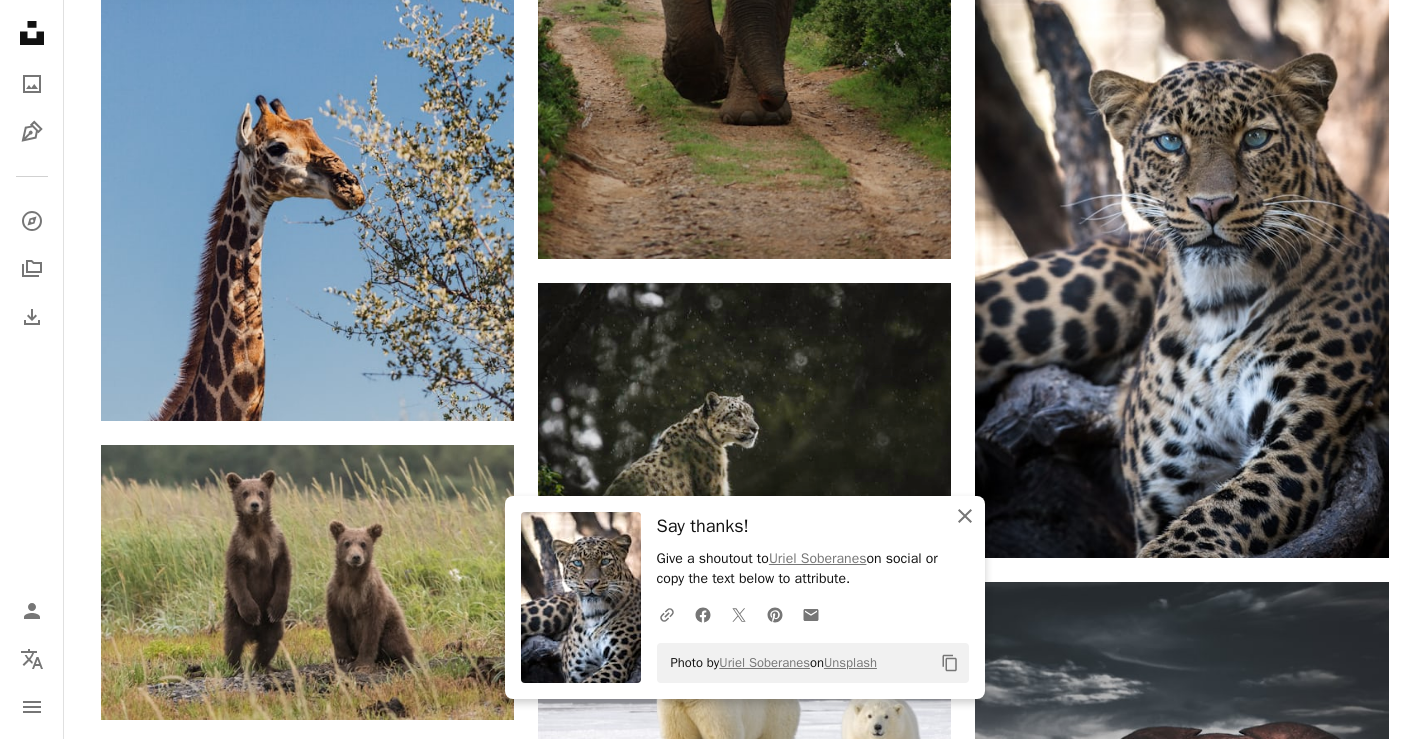 click on "An X shape" 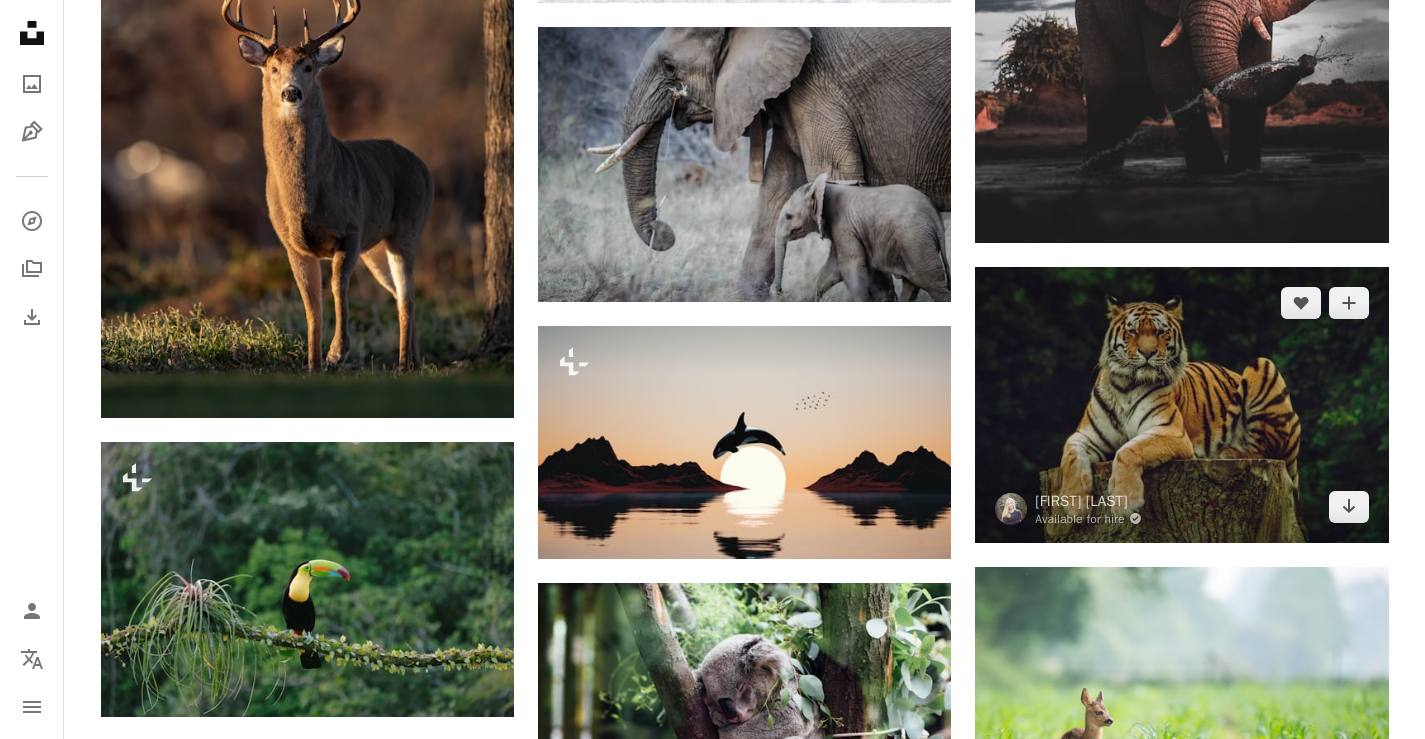 scroll, scrollTop: 8700, scrollLeft: 0, axis: vertical 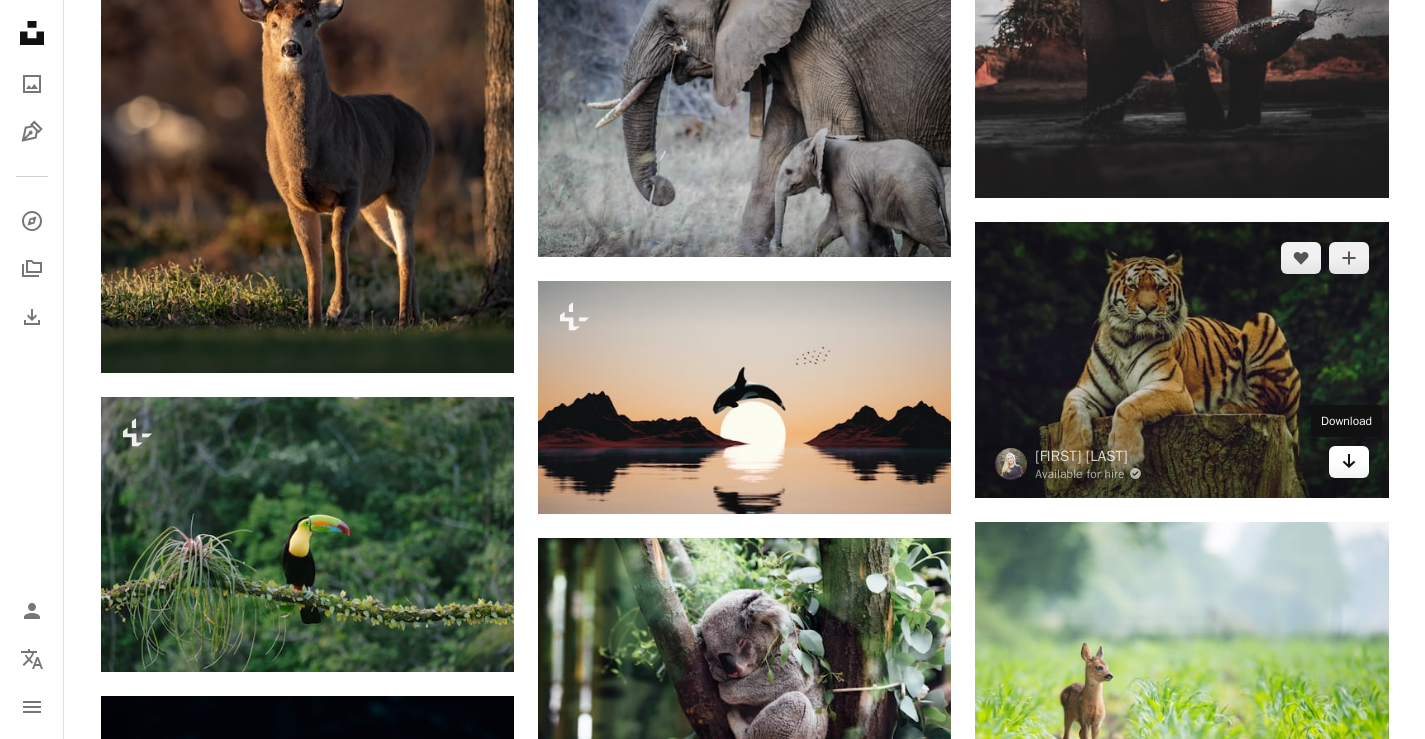 click 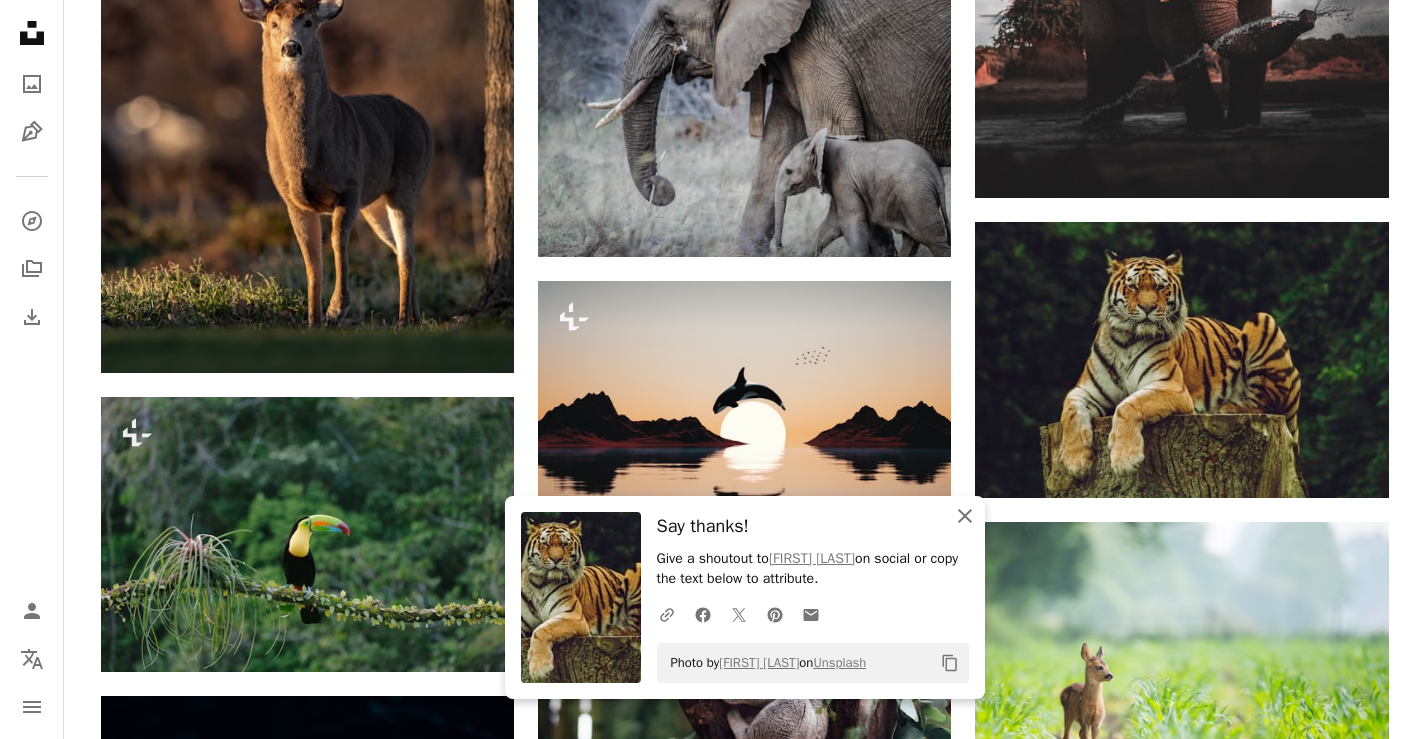 click 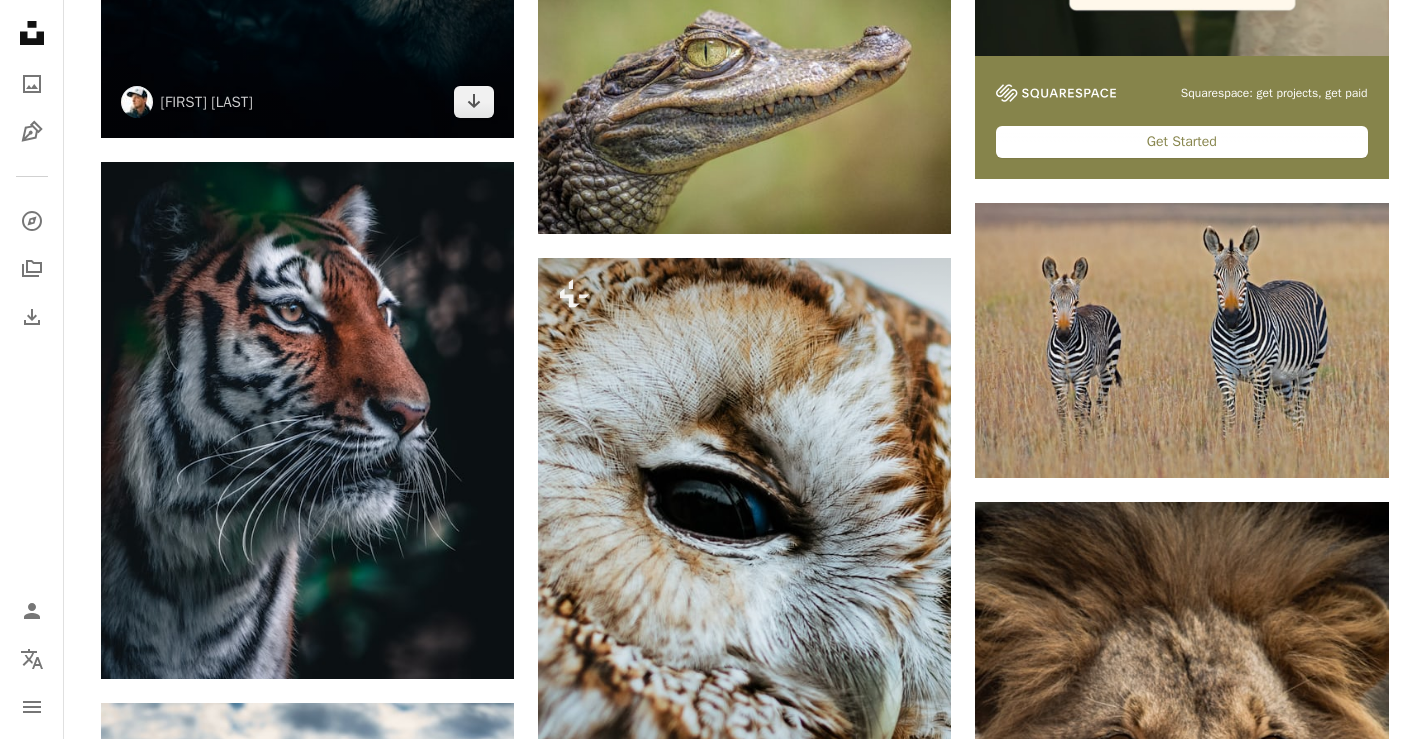 scroll, scrollTop: 9900, scrollLeft: 0, axis: vertical 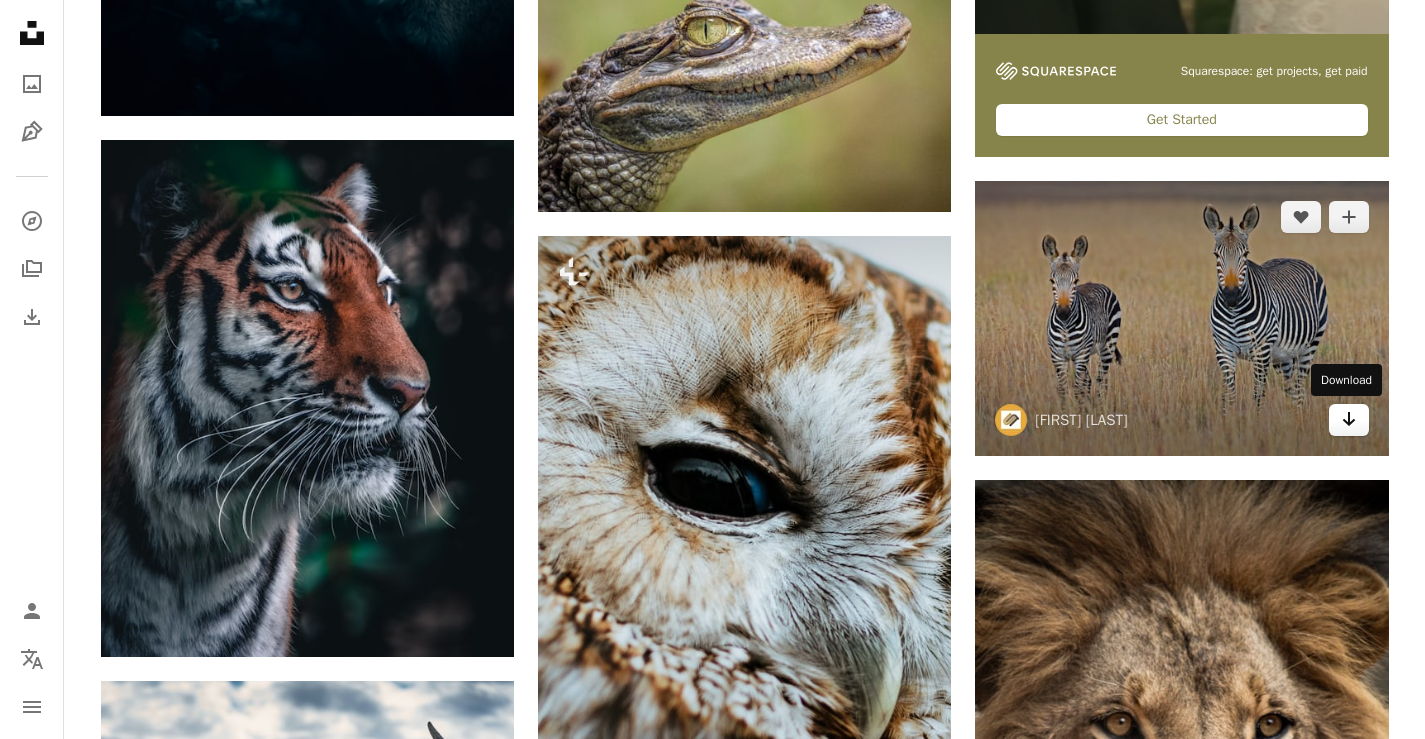 click on "Arrow pointing down" 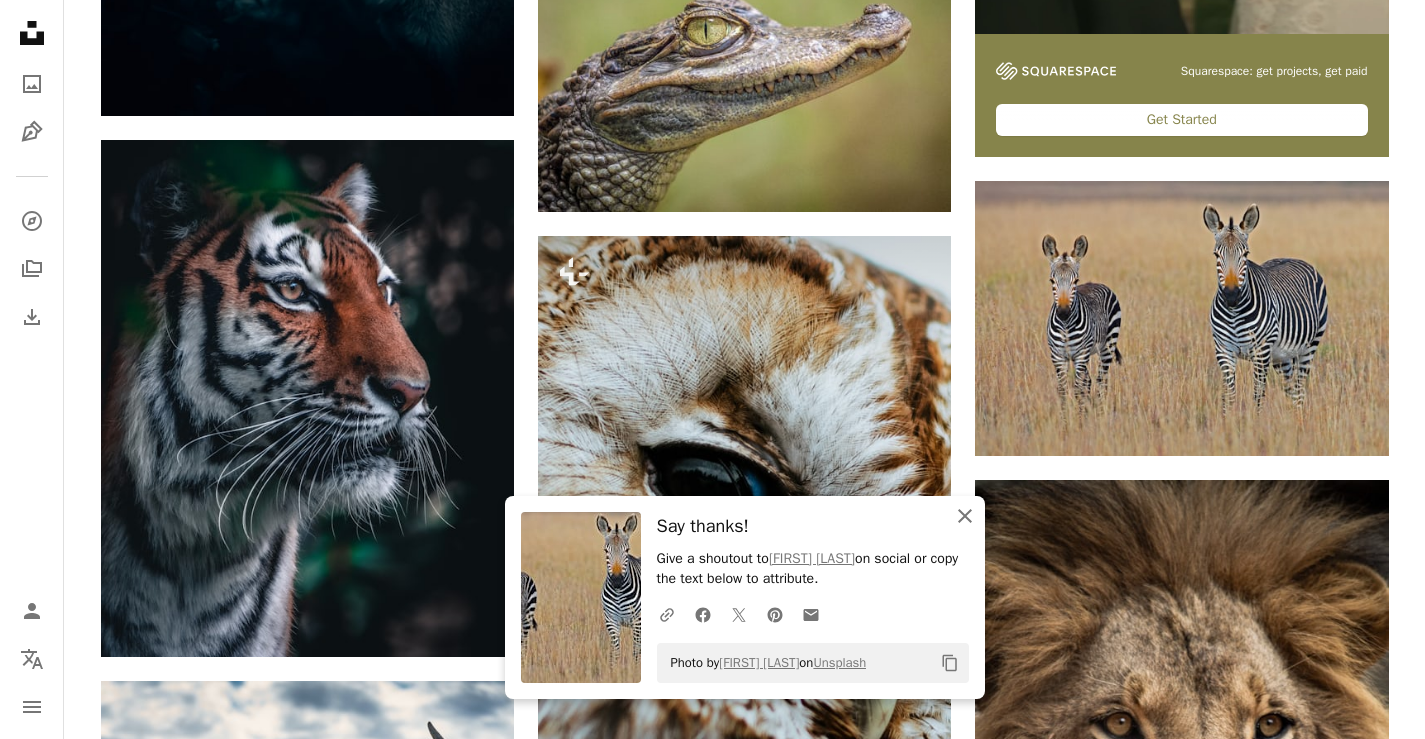 click on "An X shape" 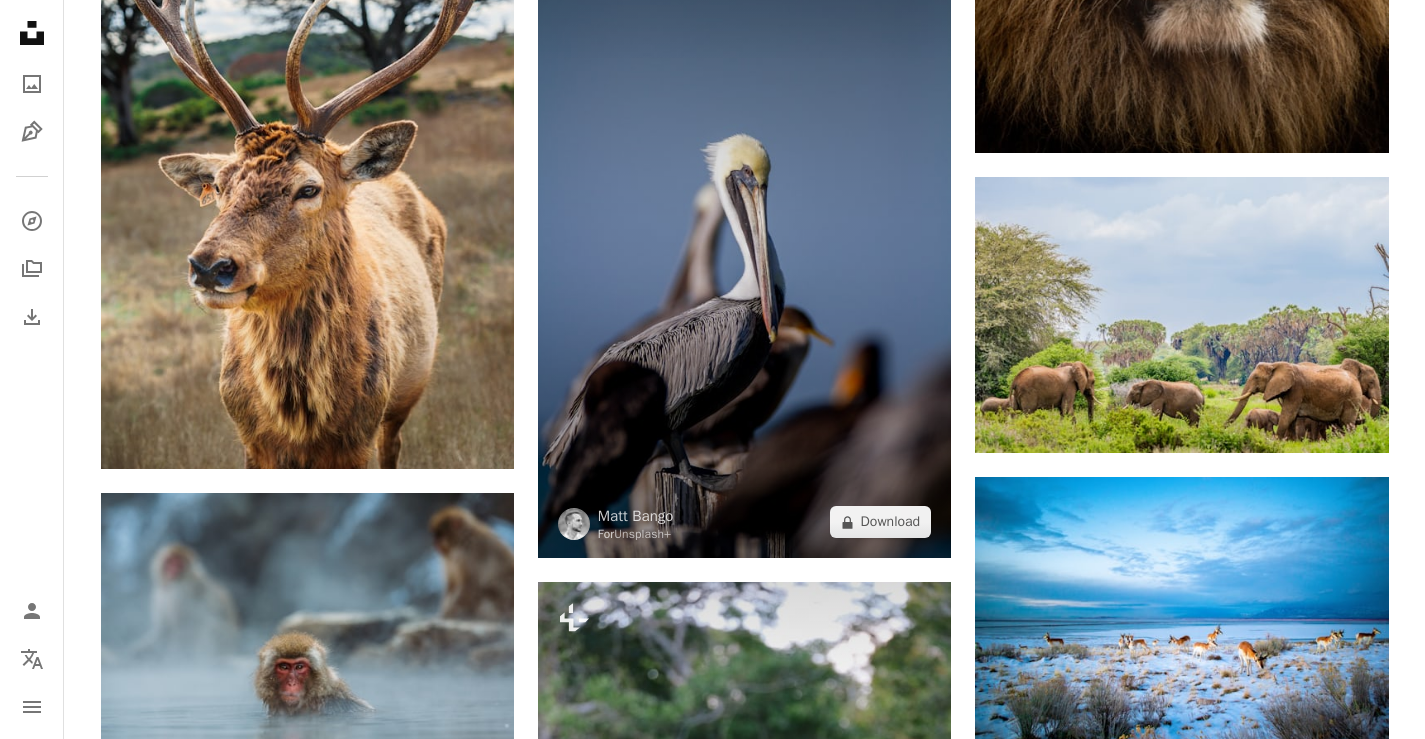 scroll, scrollTop: 10800, scrollLeft: 0, axis: vertical 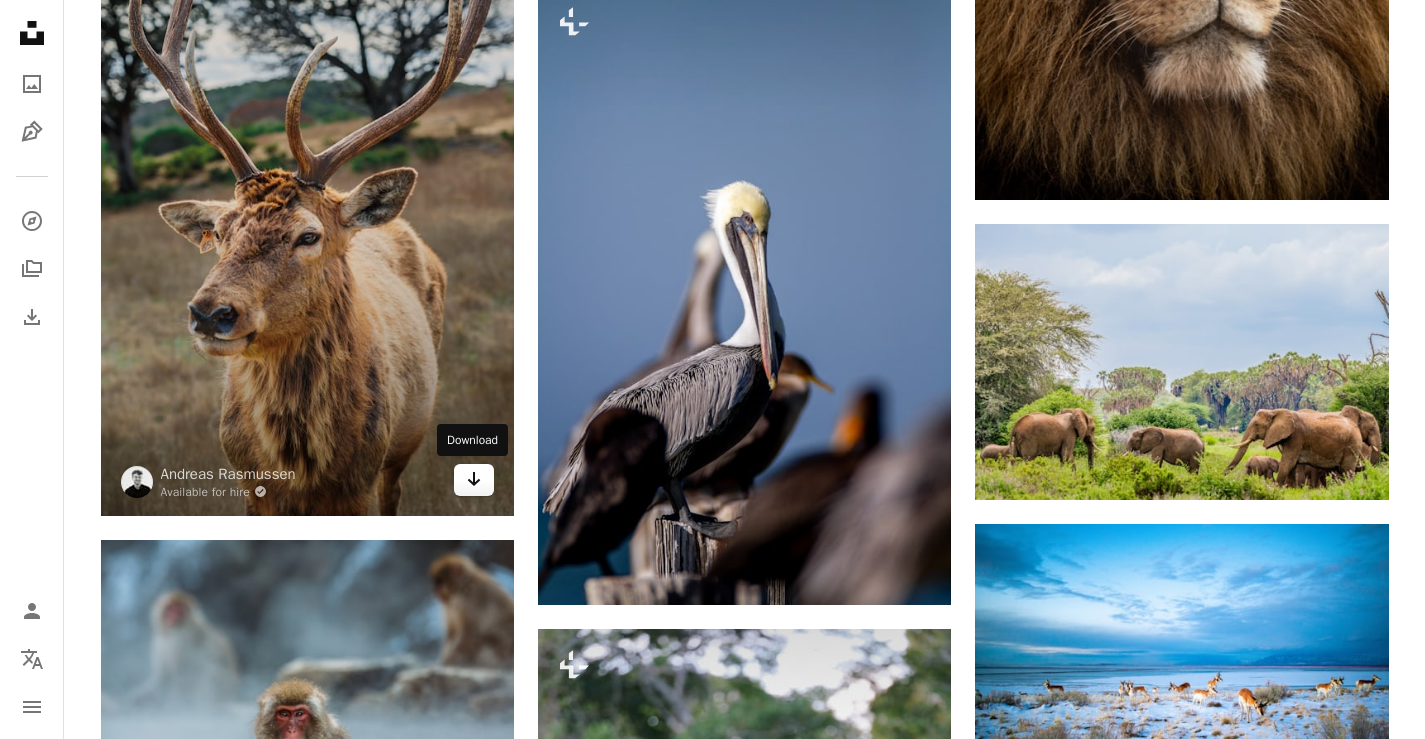 click on "Arrow pointing down" 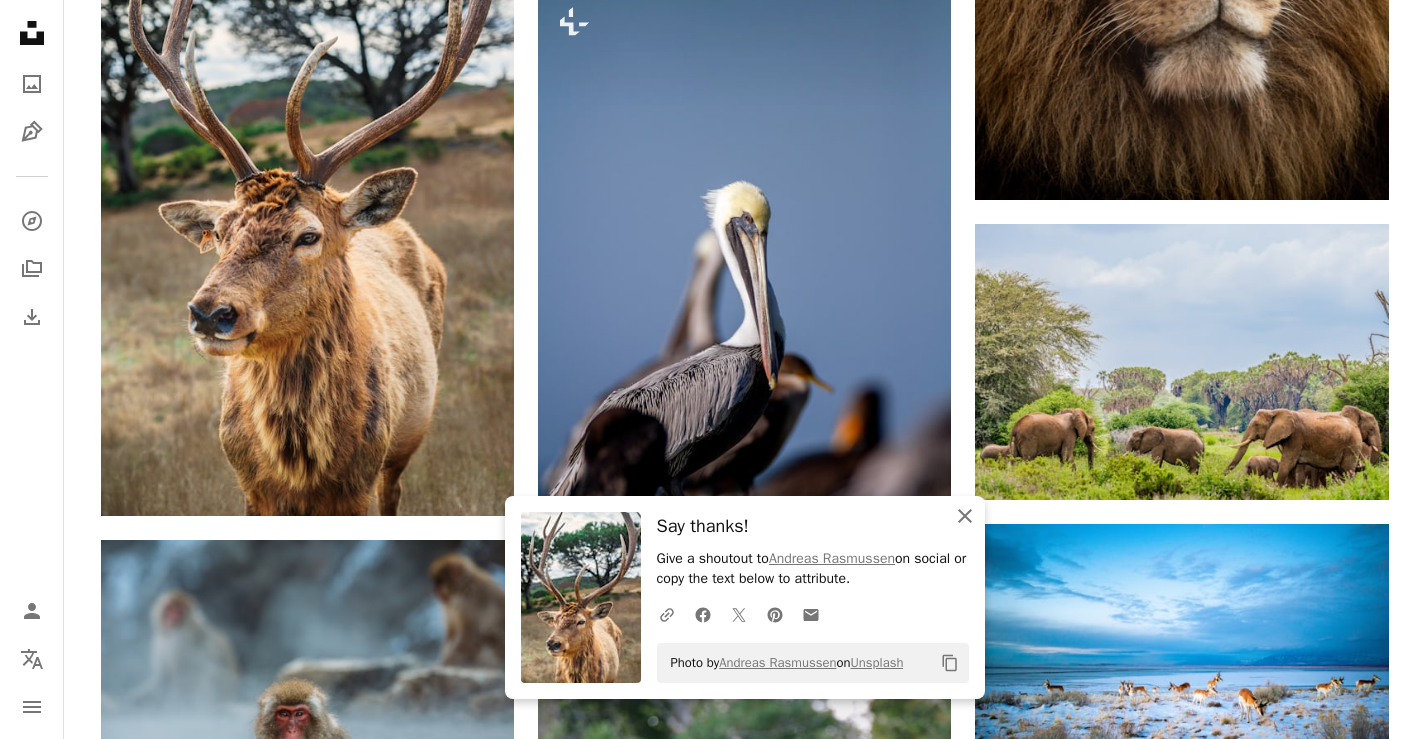 click 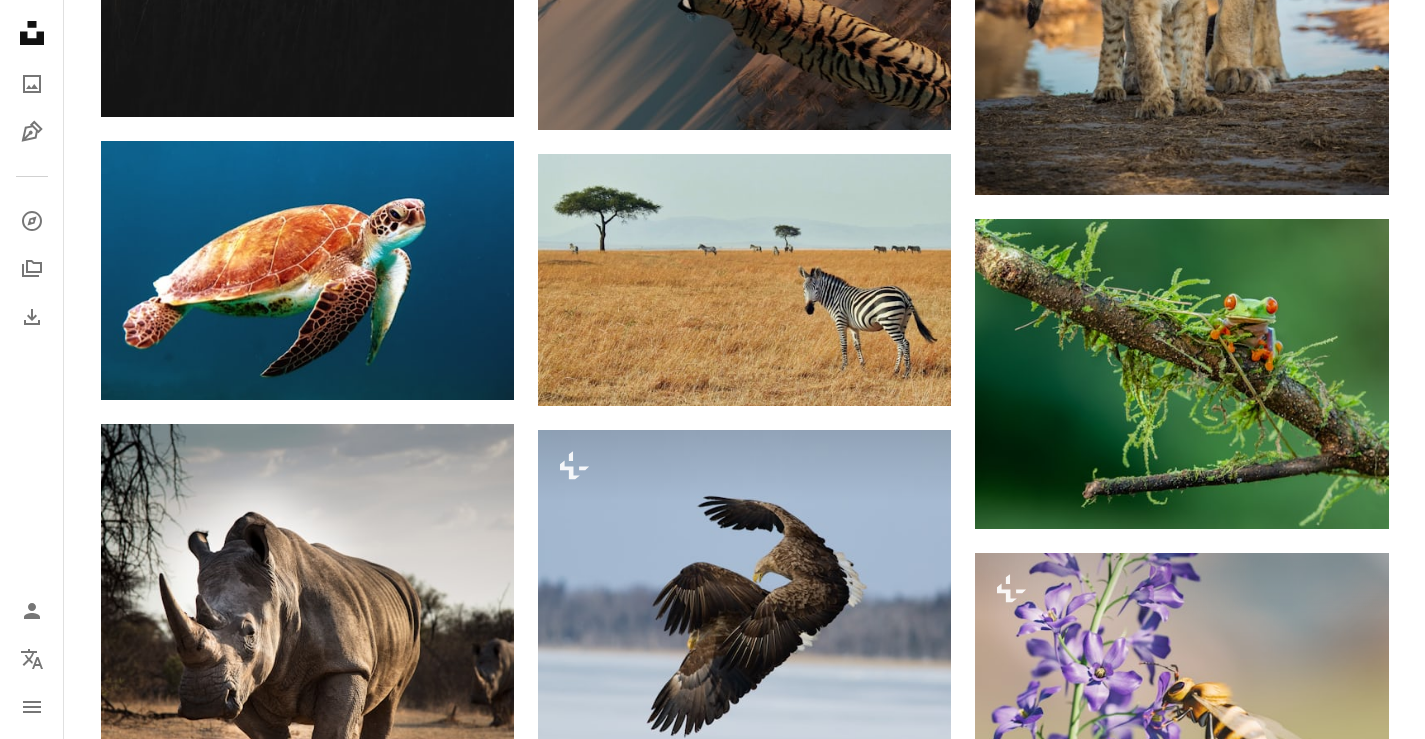 scroll, scrollTop: 14200, scrollLeft: 0, axis: vertical 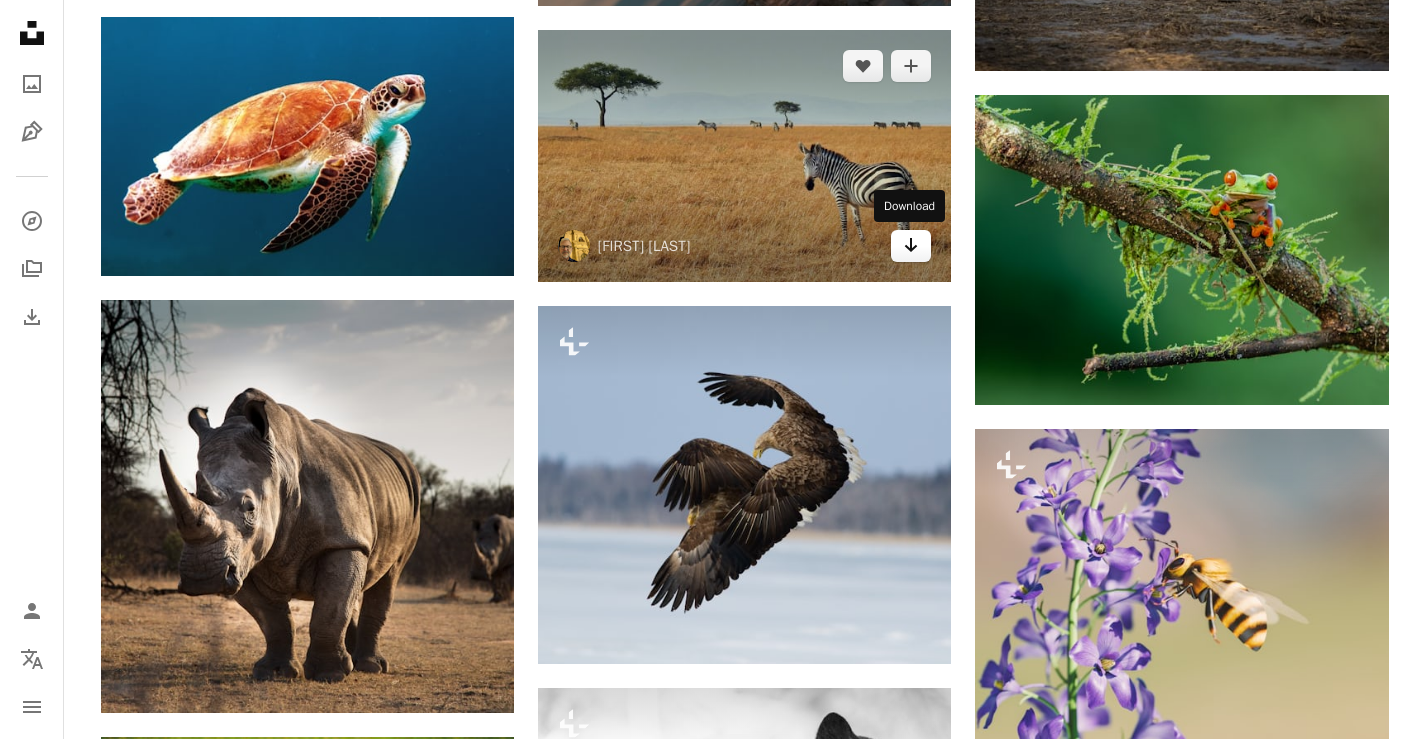 click on "Arrow pointing down" 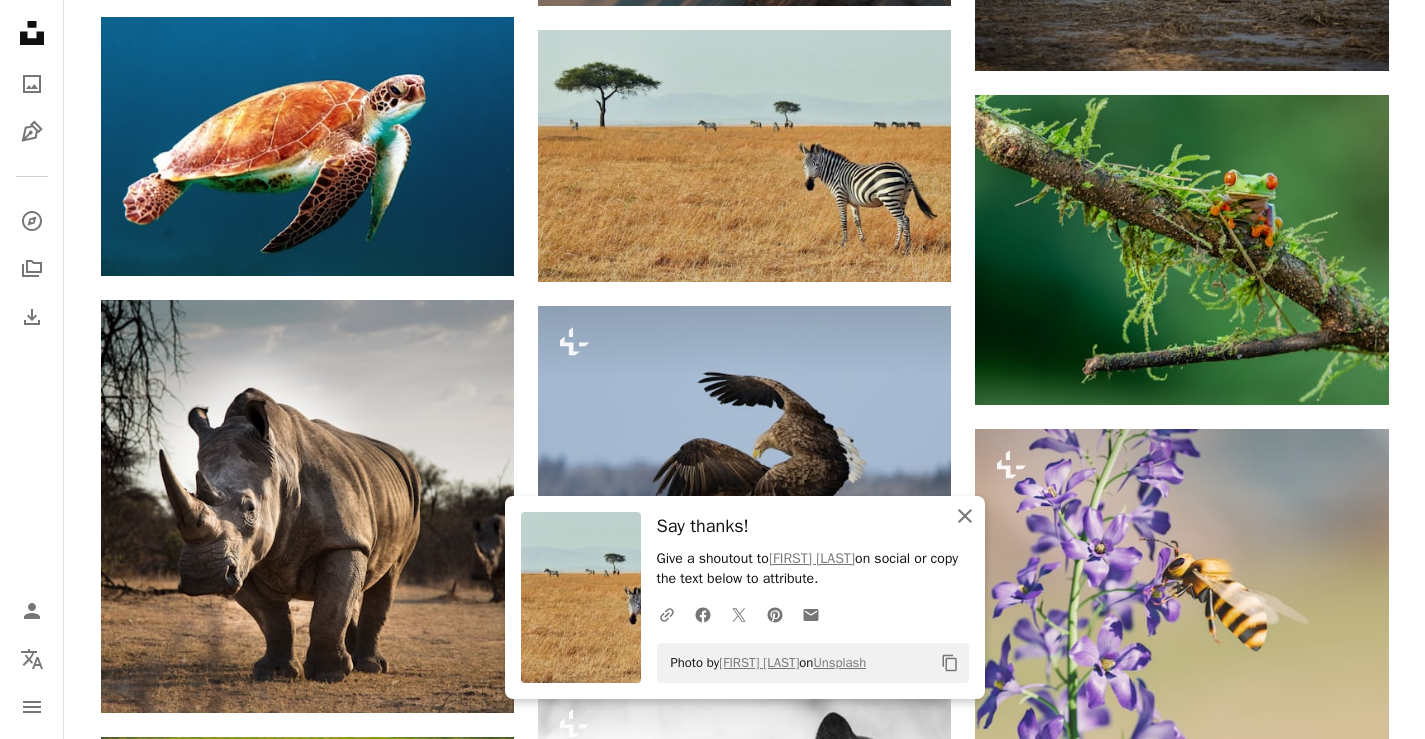 click on "An X shape" 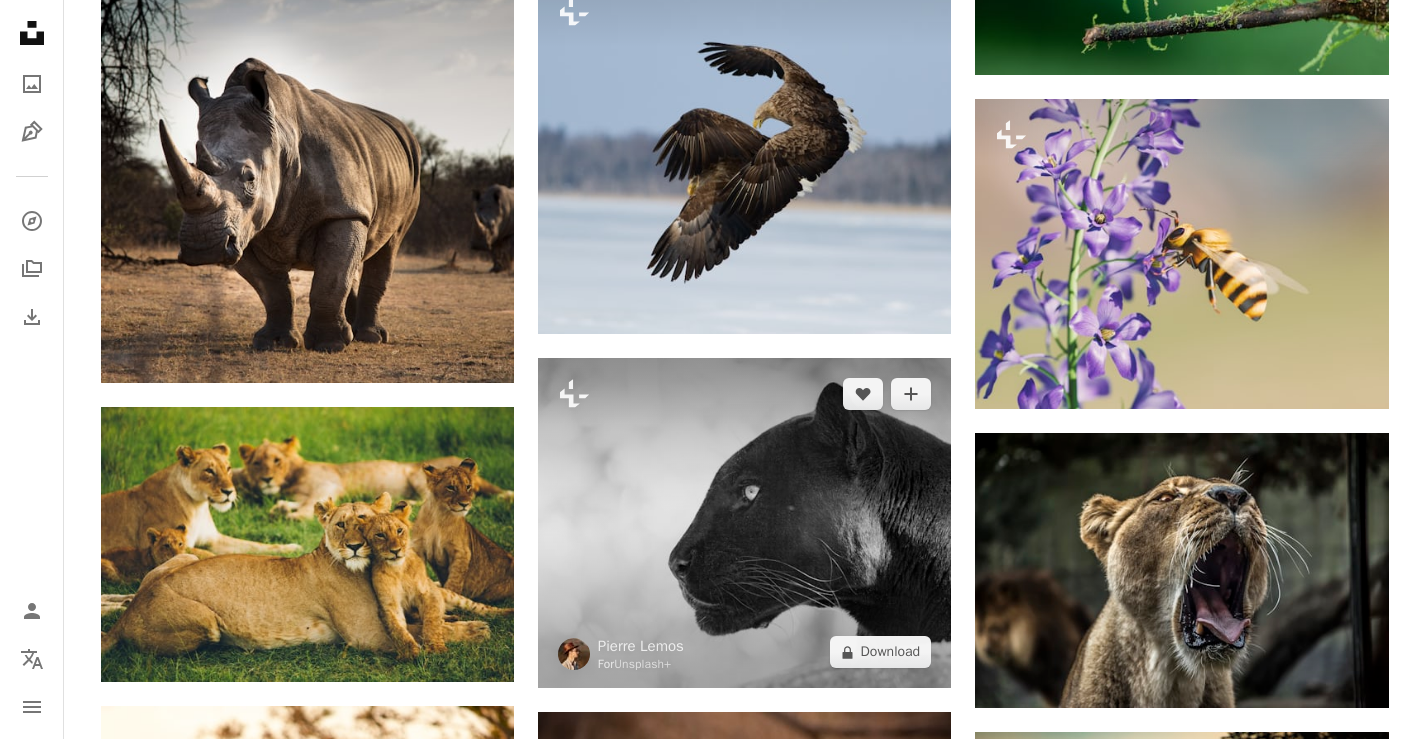 scroll, scrollTop: 14600, scrollLeft: 0, axis: vertical 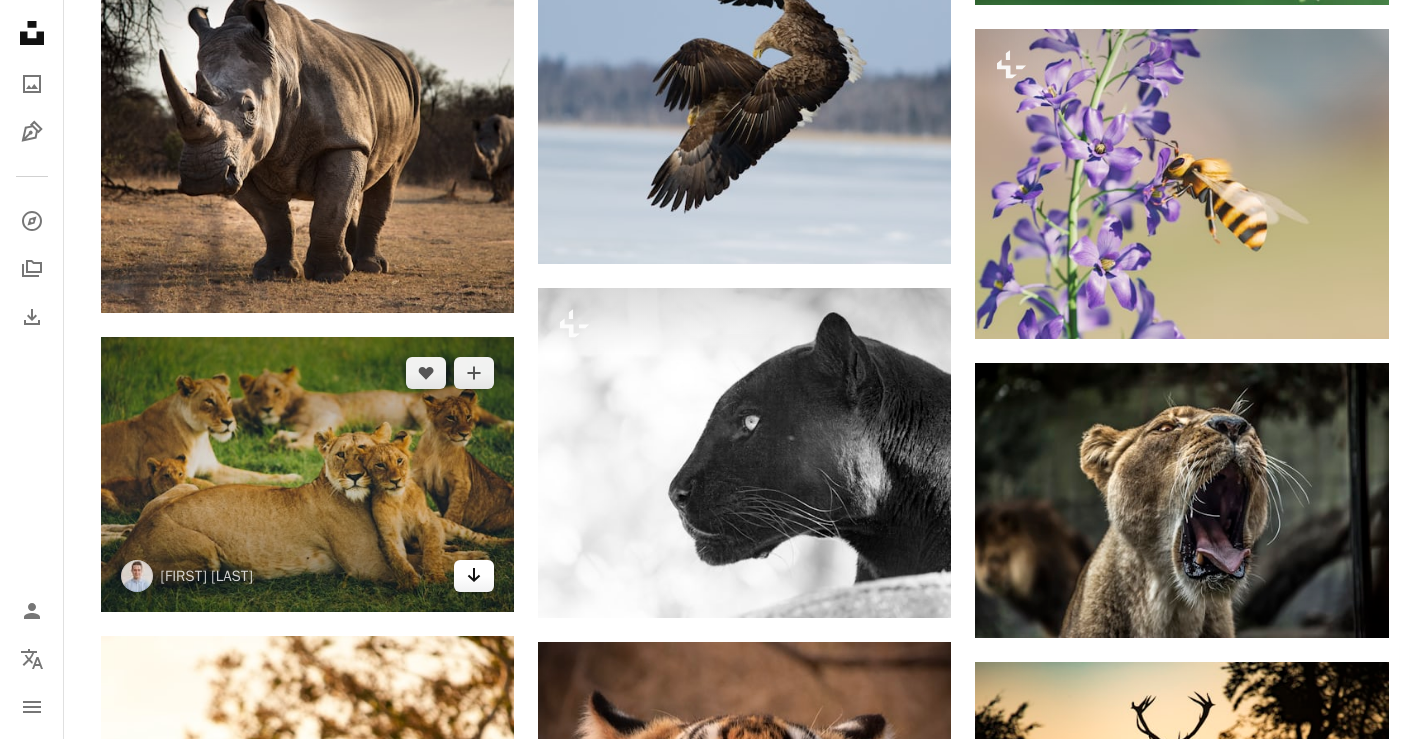 click on "Arrow pointing down" 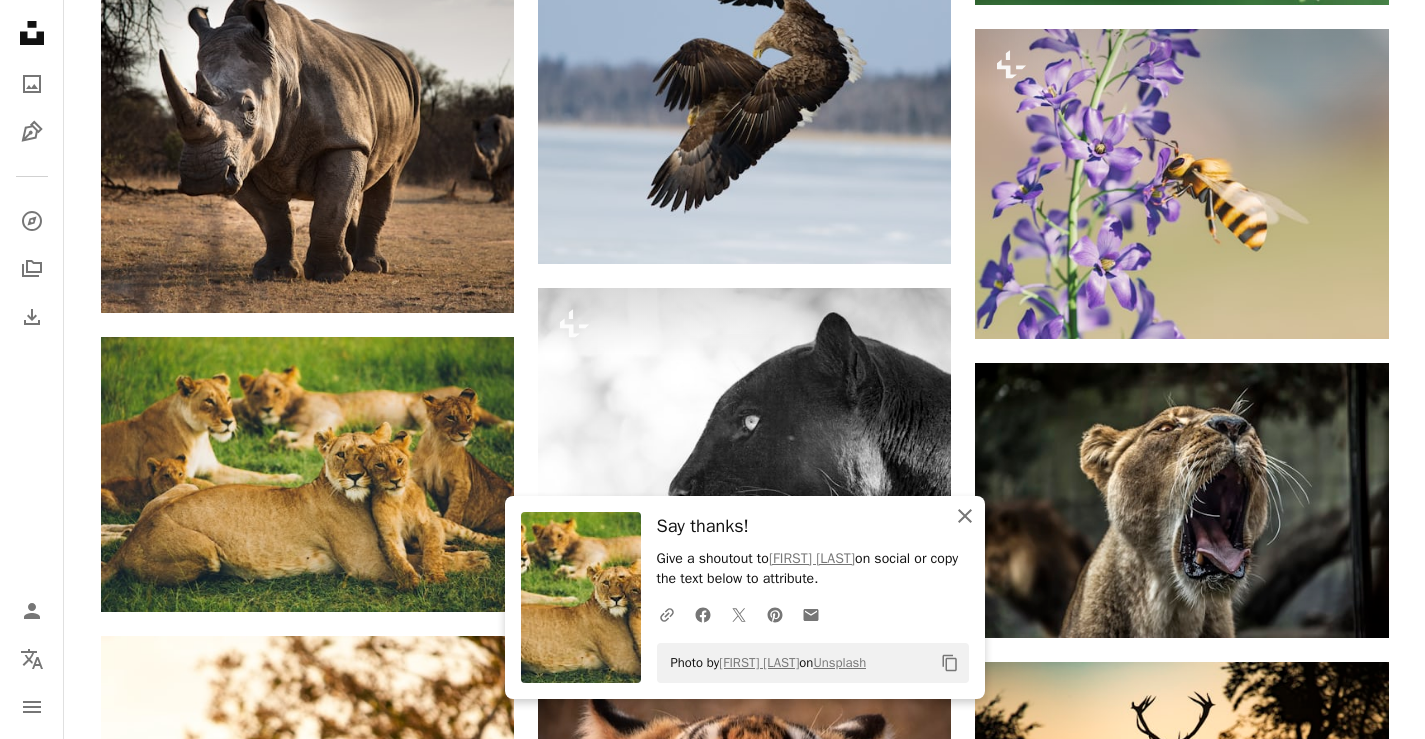 click 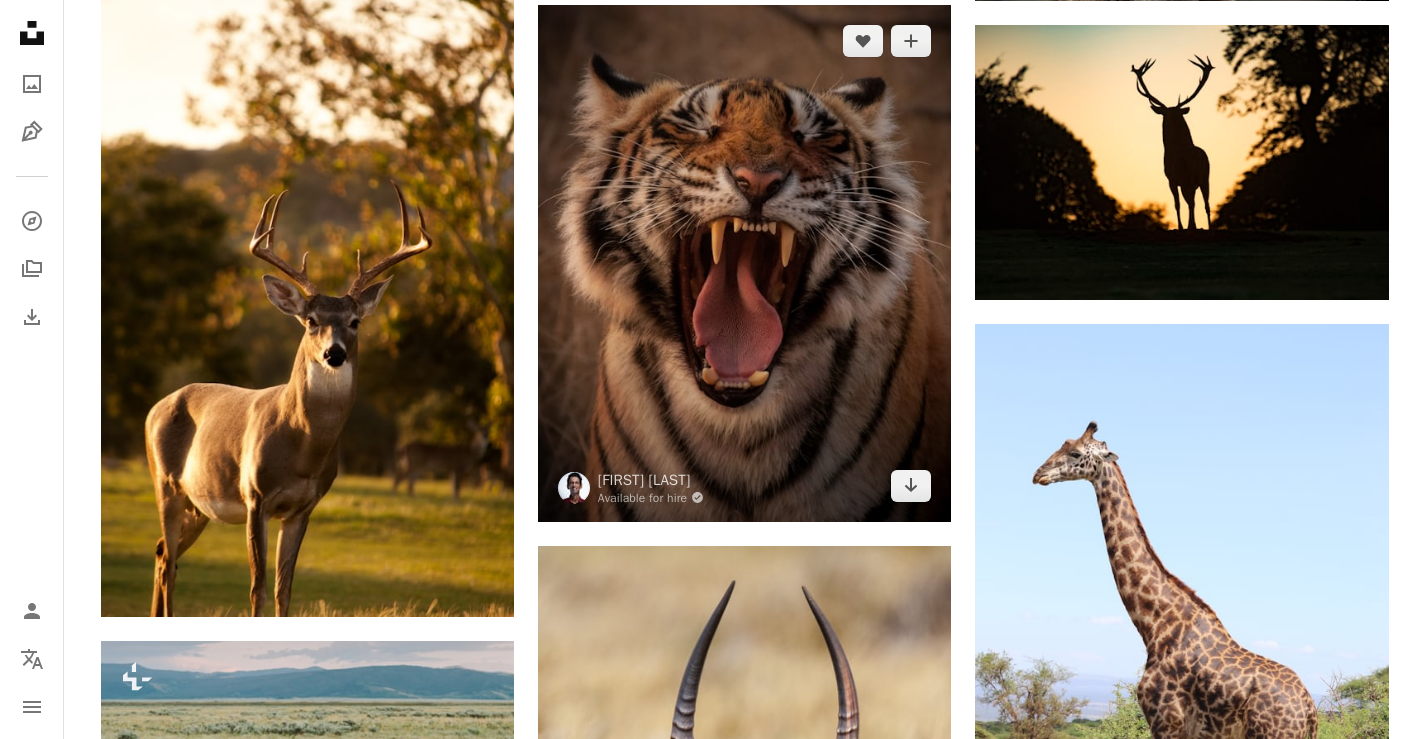 scroll, scrollTop: 15300, scrollLeft: 0, axis: vertical 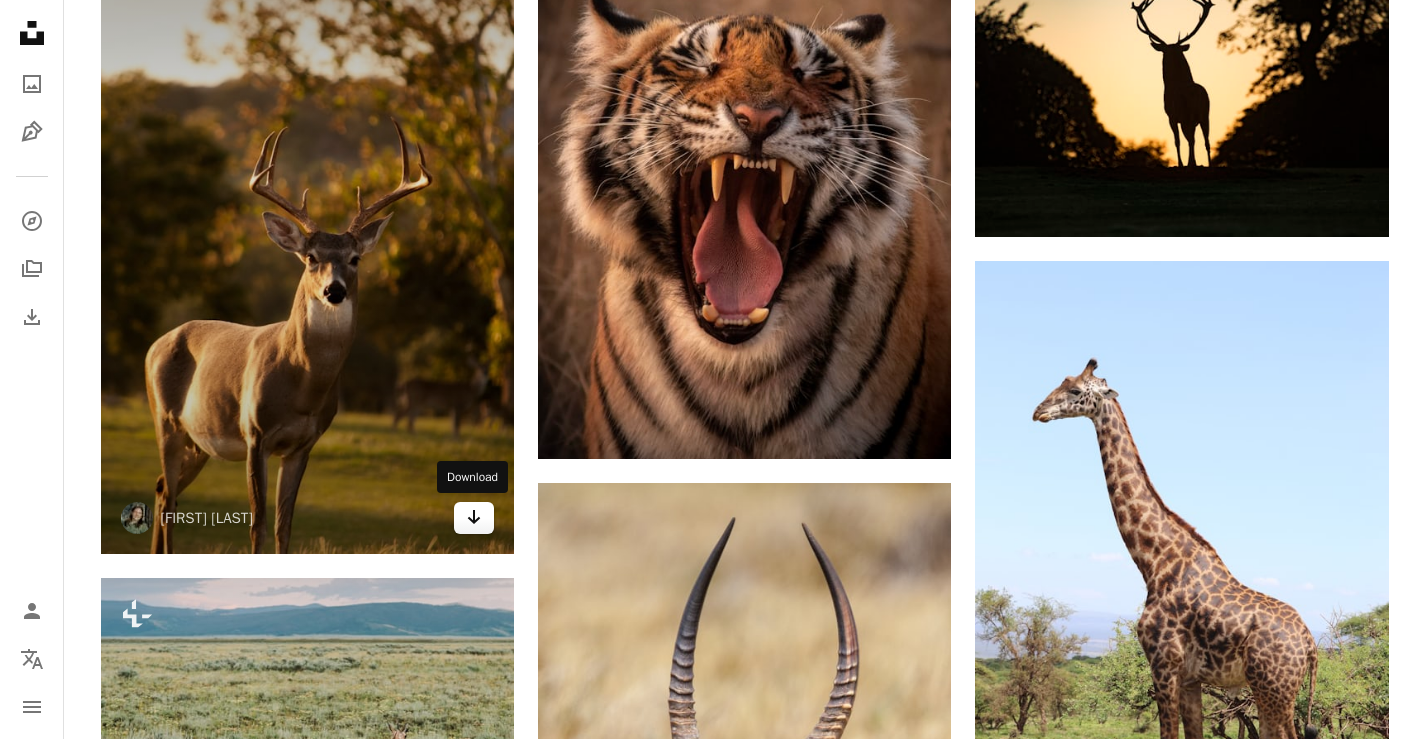 click on "Arrow pointing down" 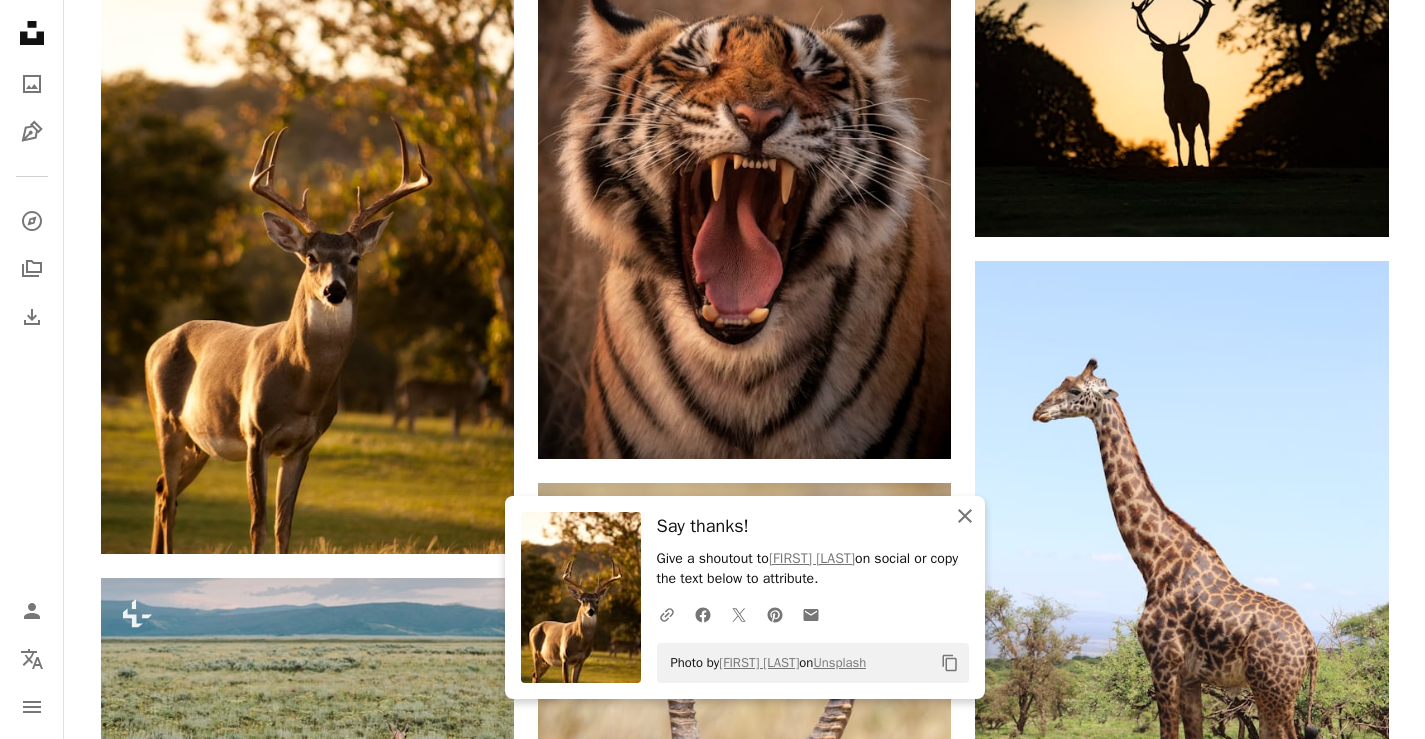 click on "An X shape" 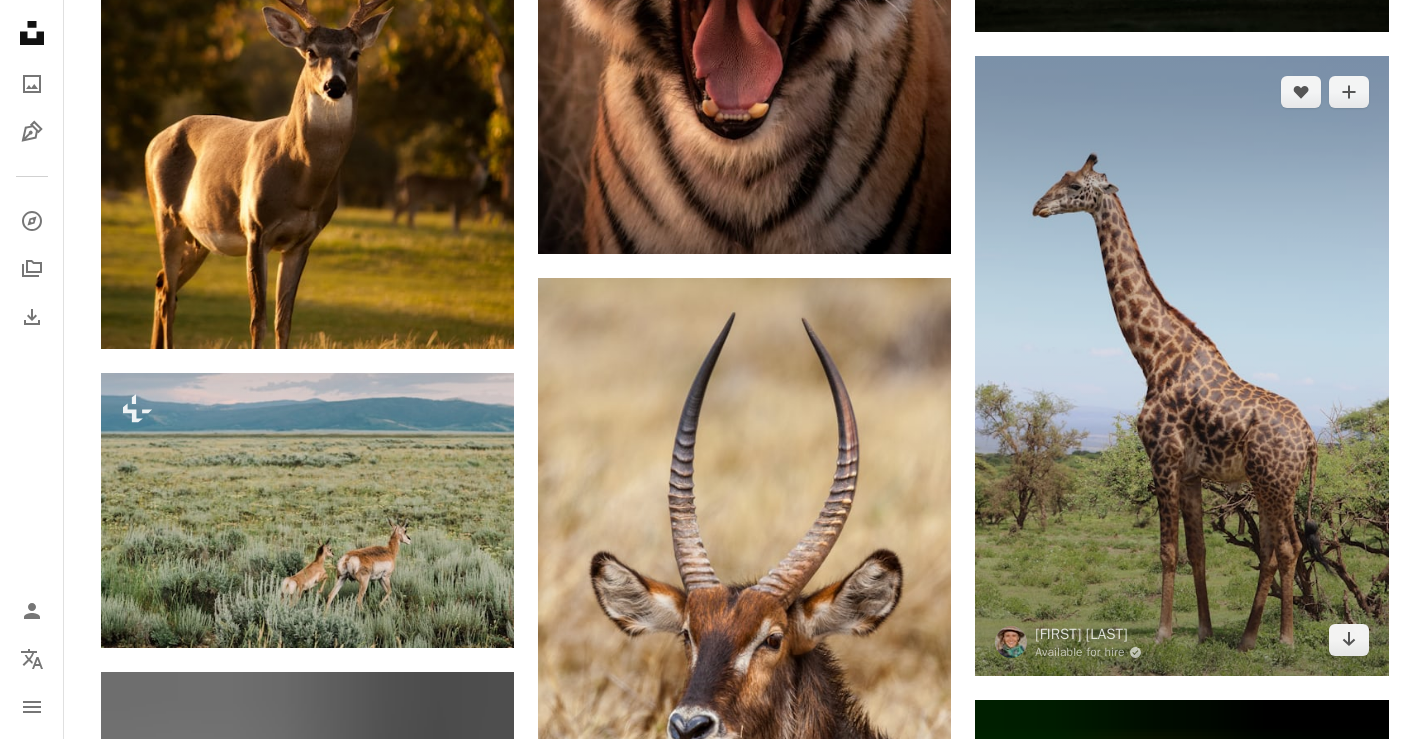 scroll, scrollTop: 15700, scrollLeft: 0, axis: vertical 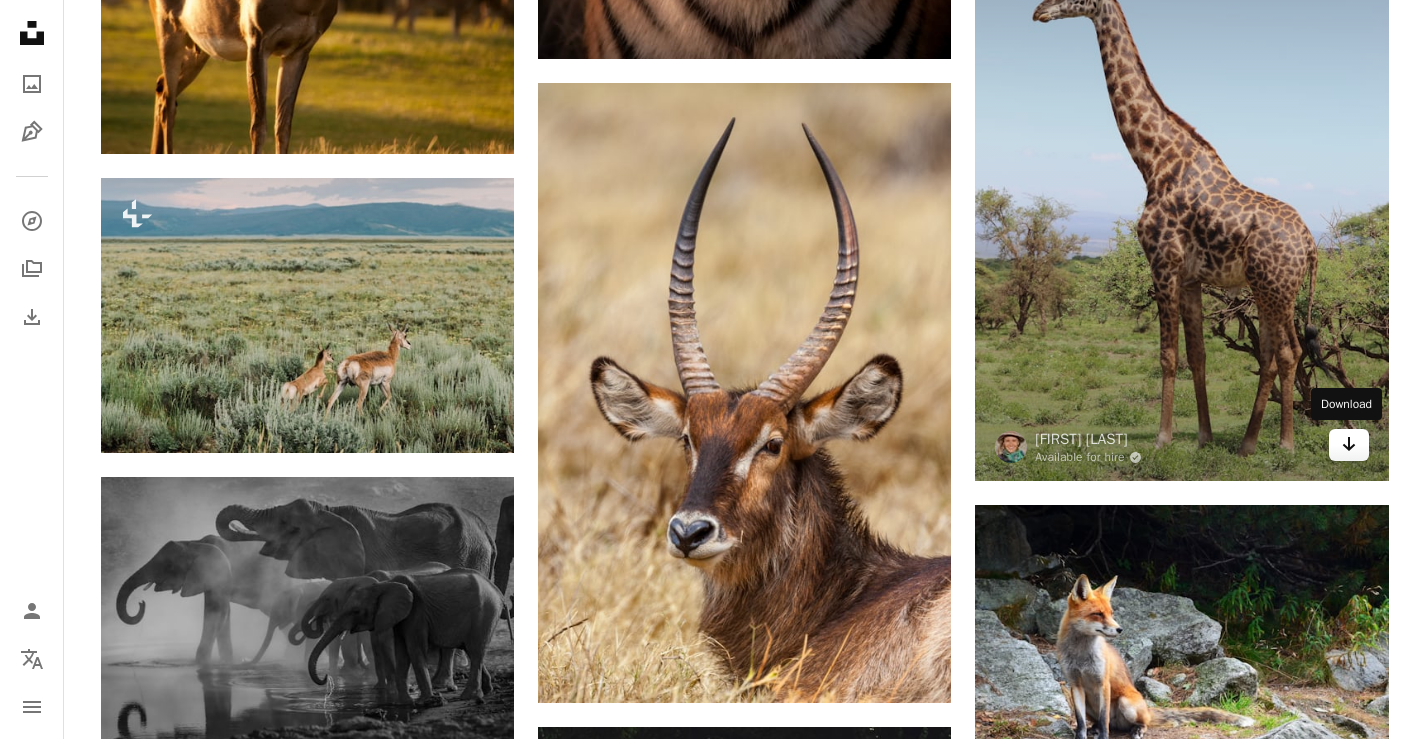 click on "Arrow pointing down" 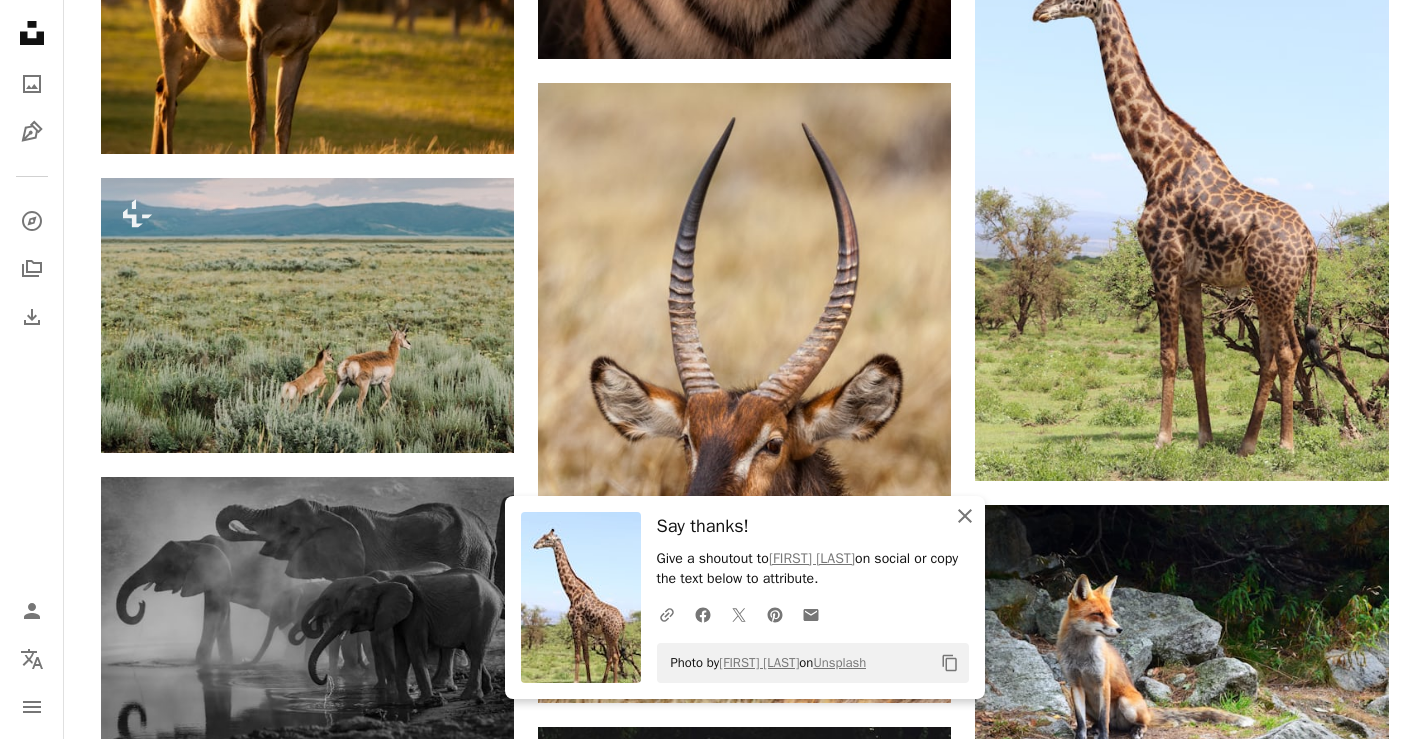 click on "An X shape" 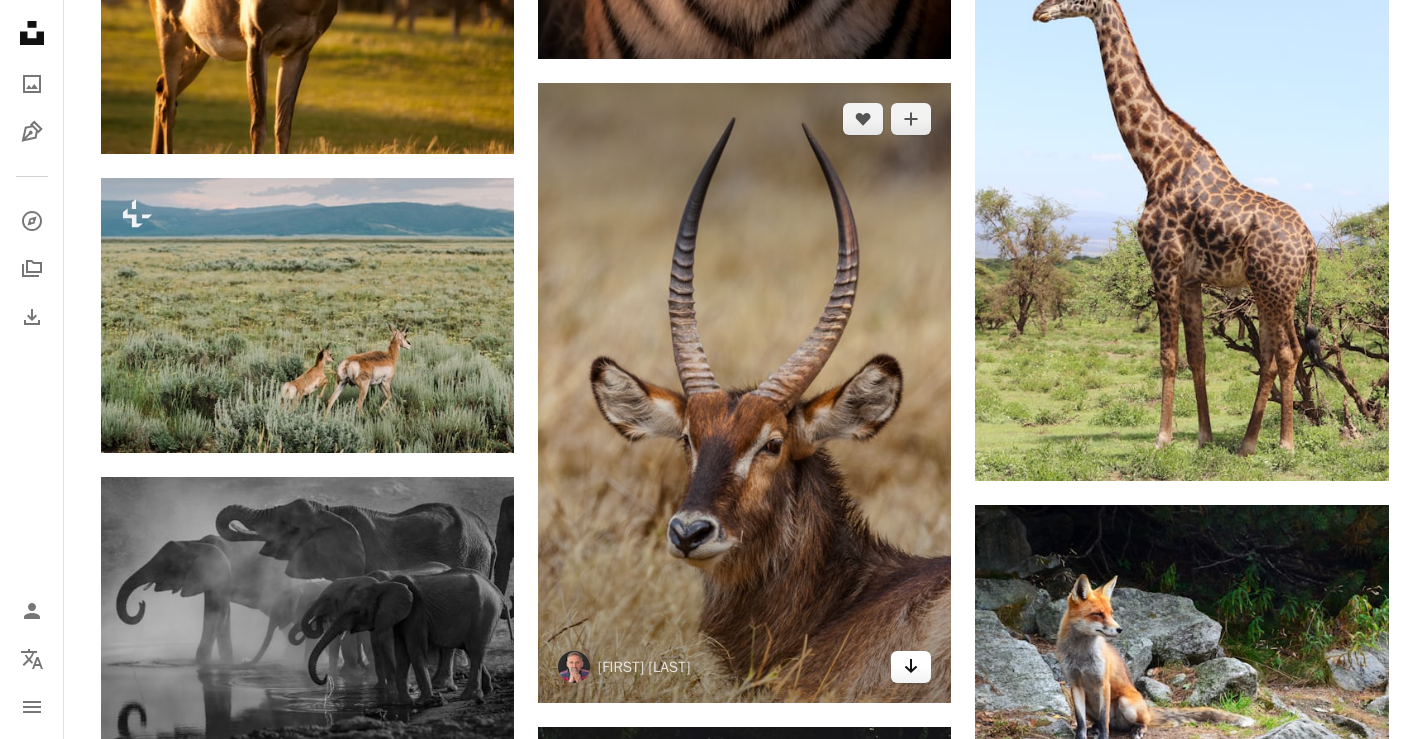 click 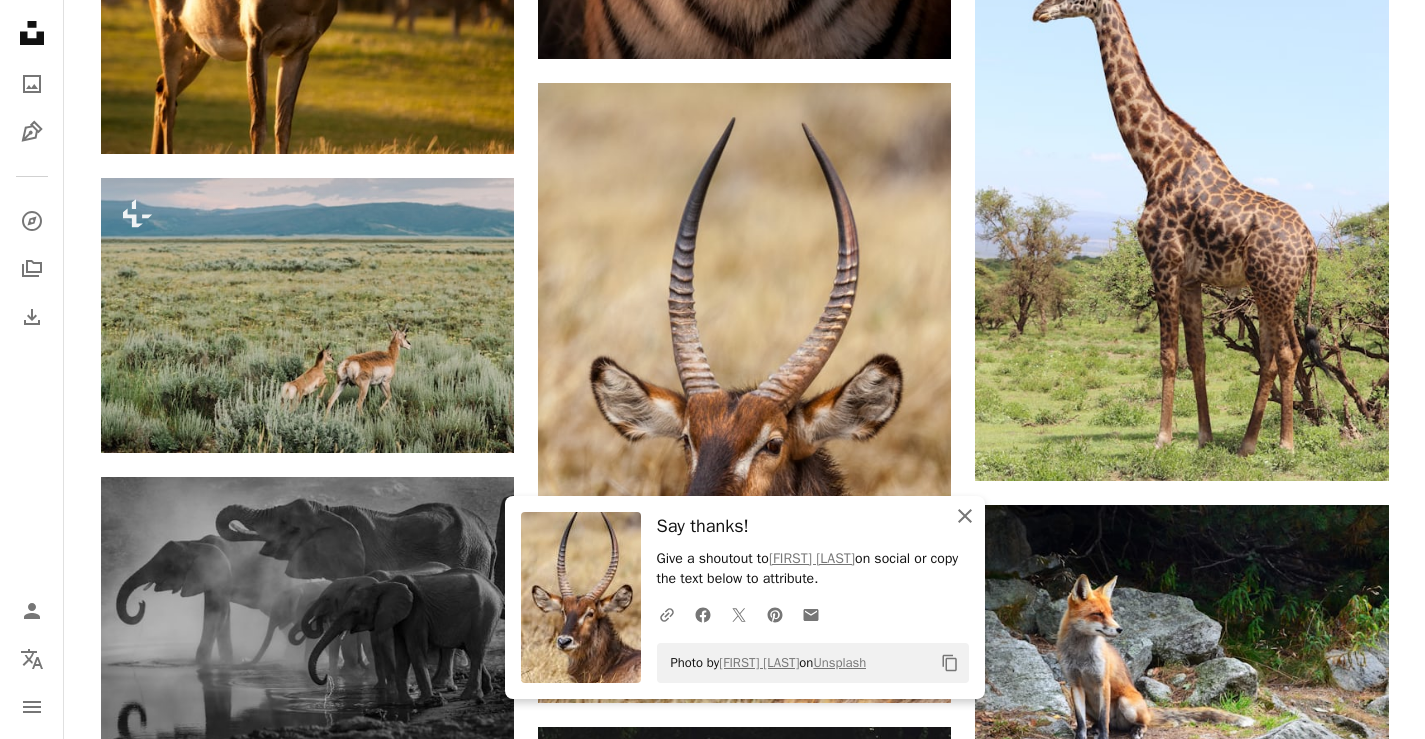 drag, startPoint x: 966, startPoint y: 517, endPoint x: 954, endPoint y: 521, distance: 12.649111 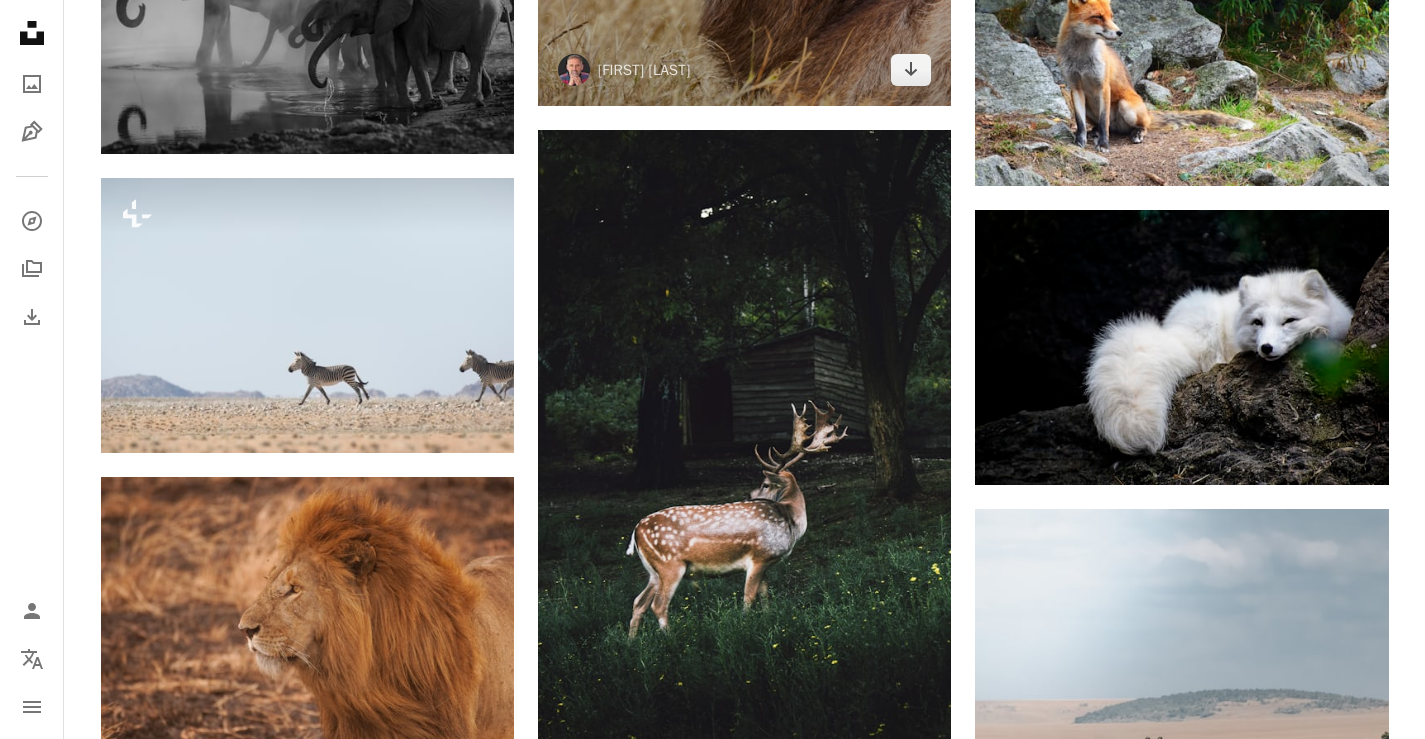 scroll, scrollTop: 16300, scrollLeft: 0, axis: vertical 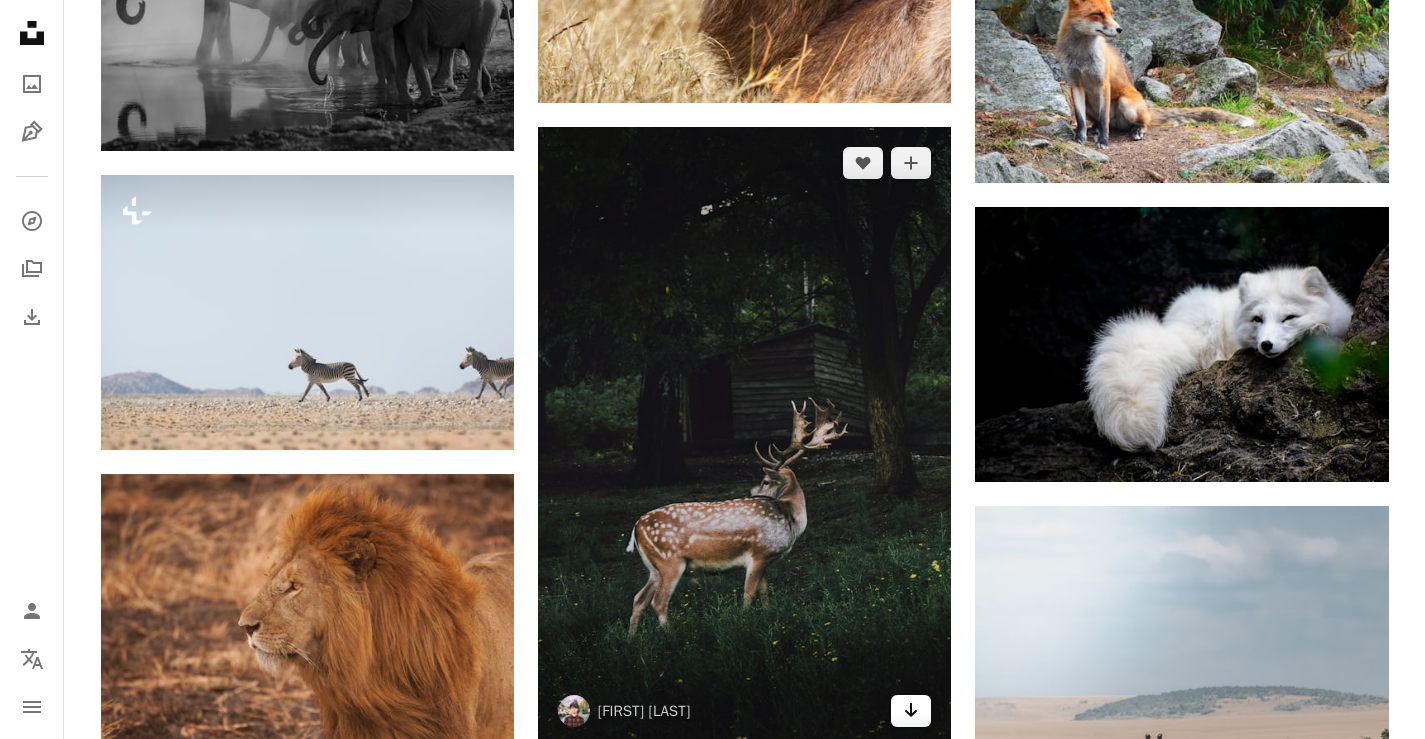 click on "Arrow pointing down" 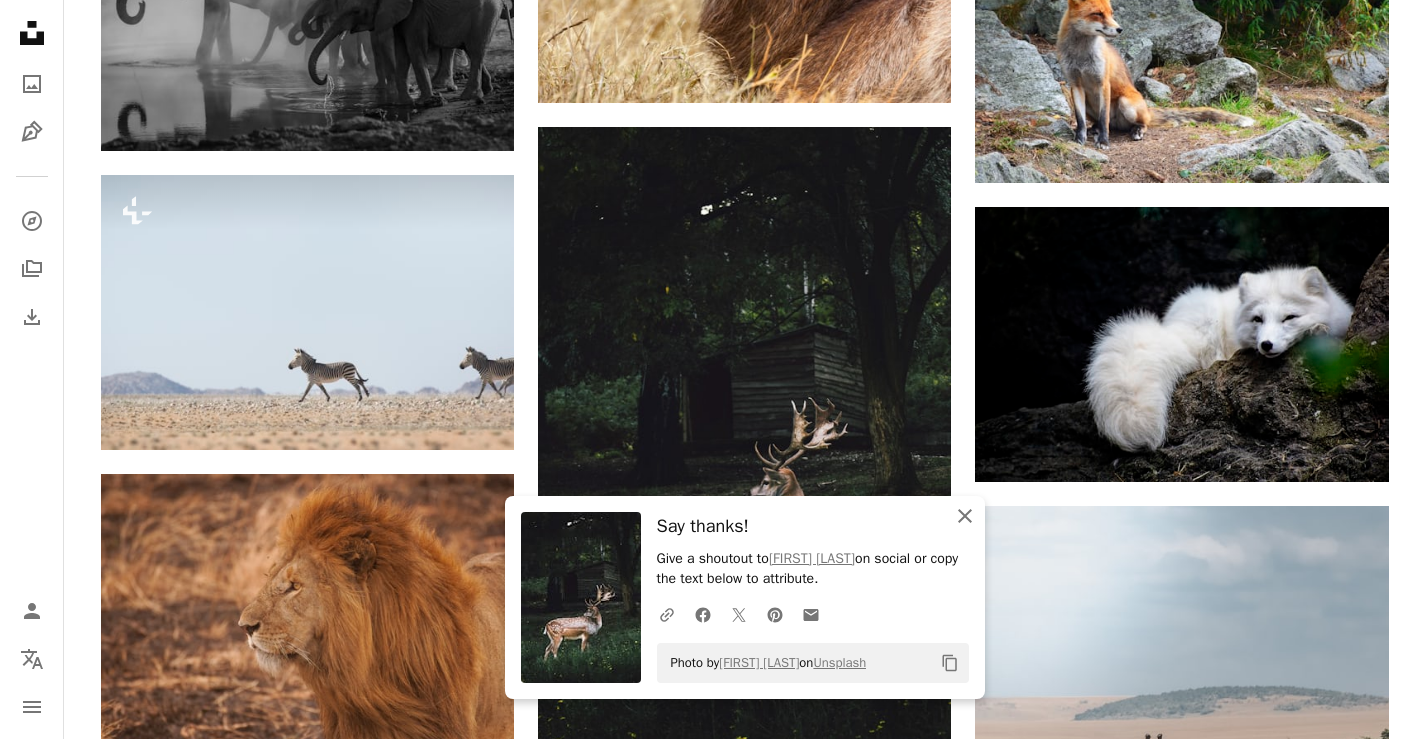 click on "An X shape" 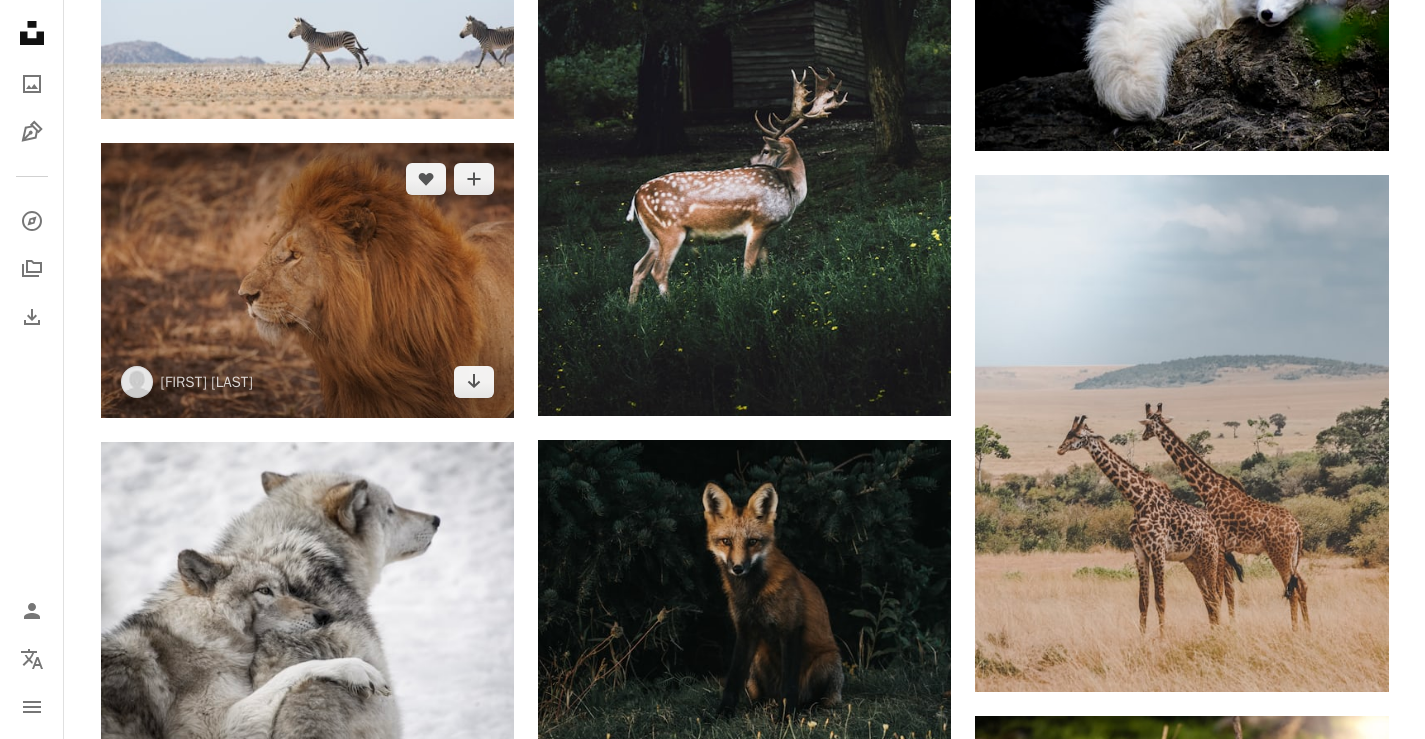 scroll, scrollTop: 16700, scrollLeft: 0, axis: vertical 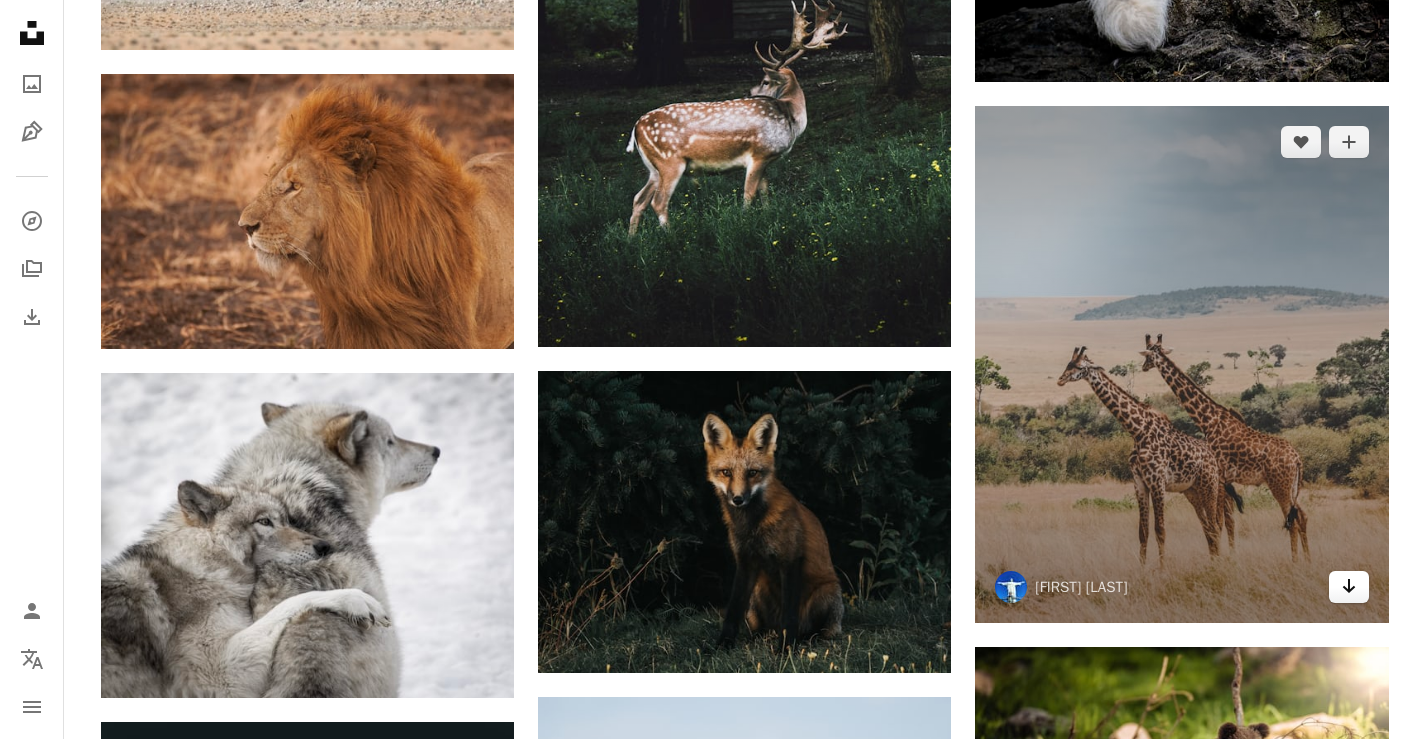 click on "Arrow pointing down" 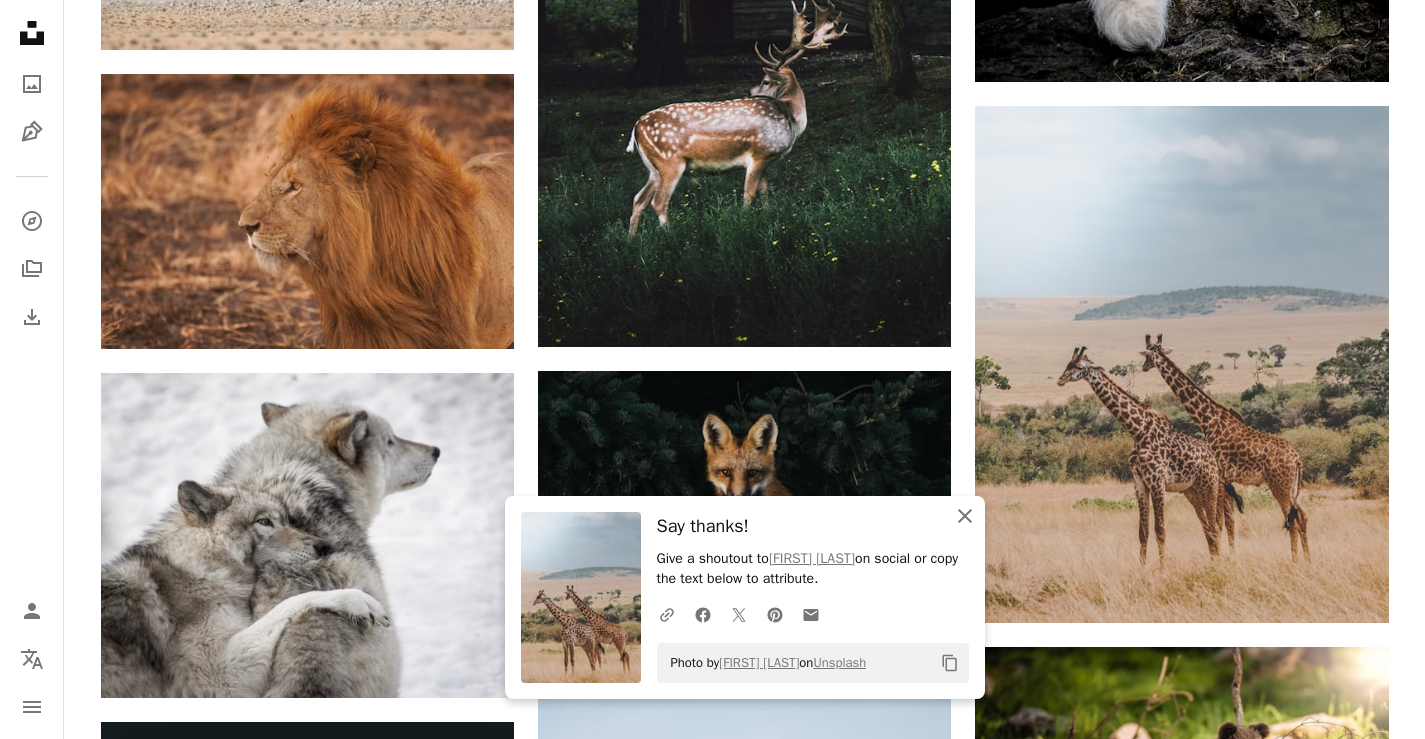 click 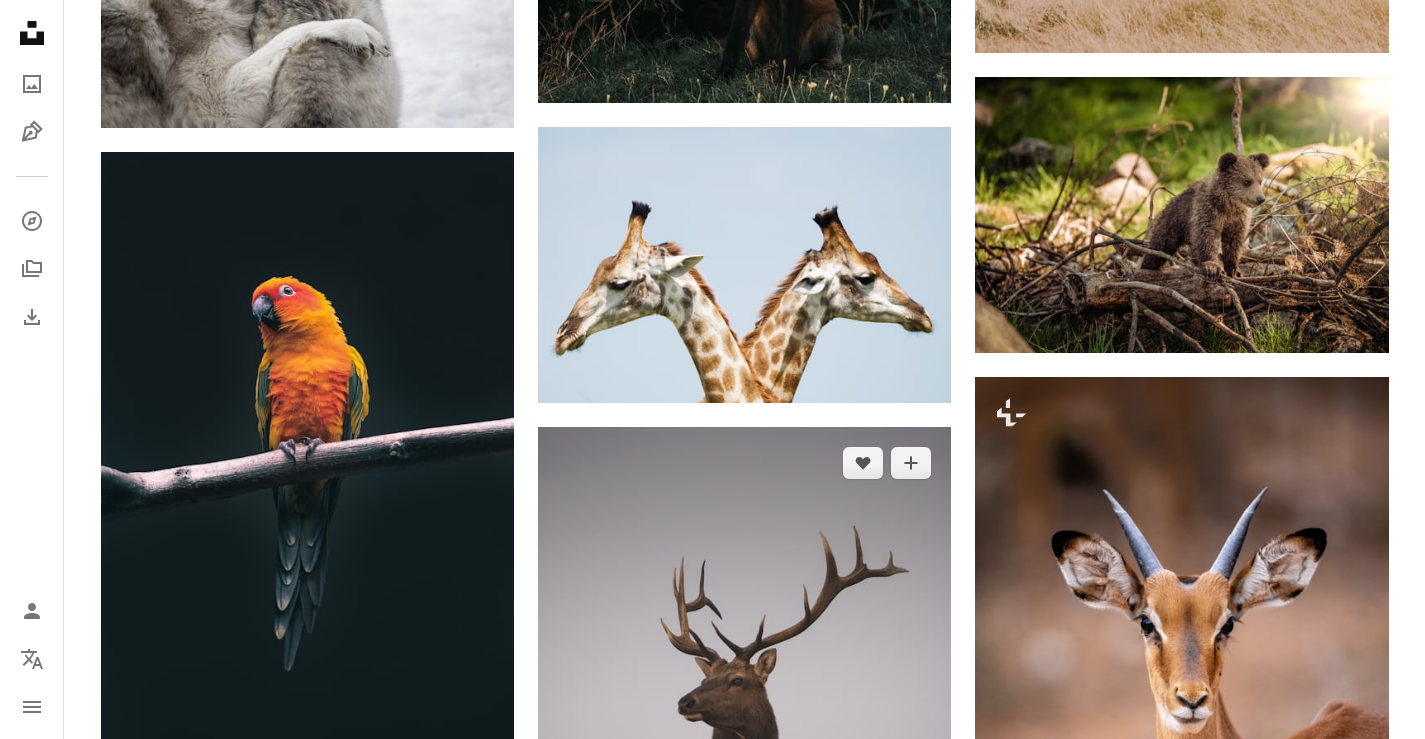 scroll, scrollTop: 17300, scrollLeft: 0, axis: vertical 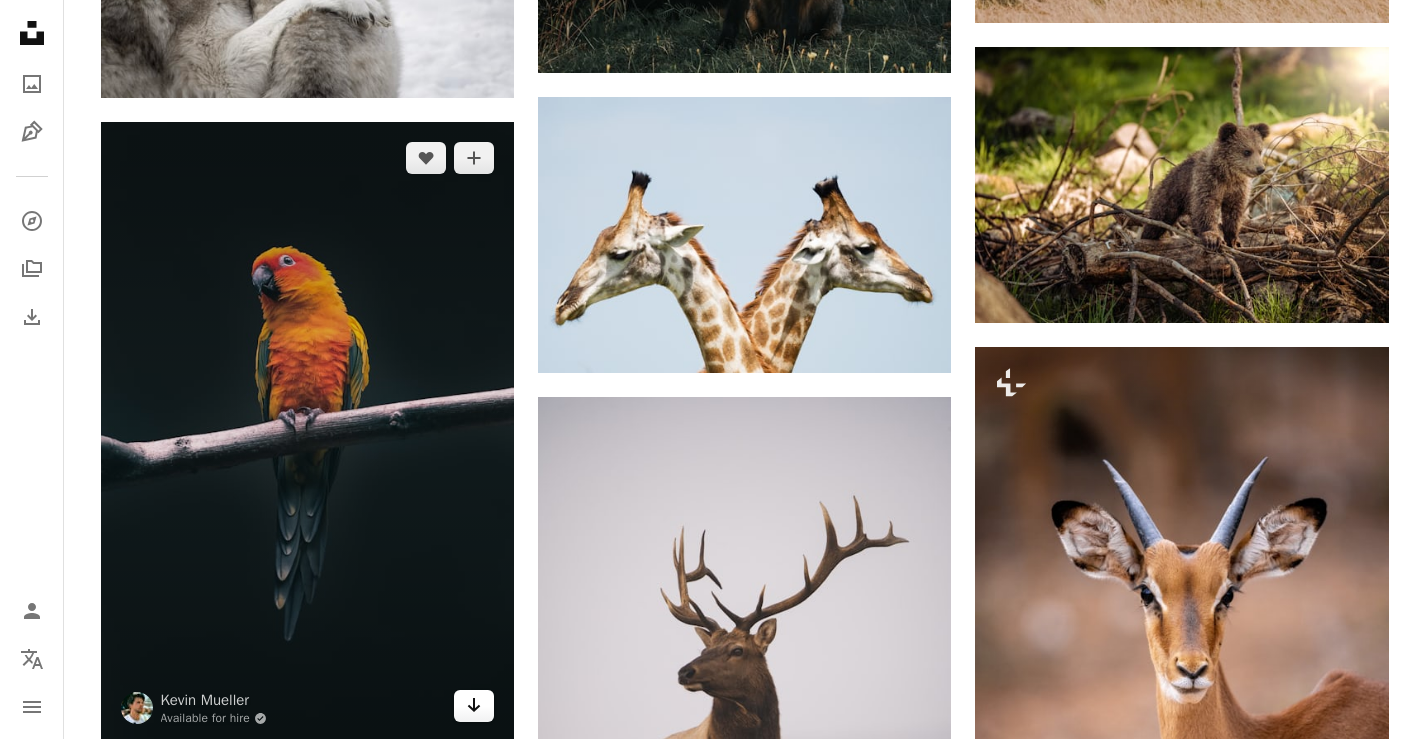 click on "Arrow pointing down" 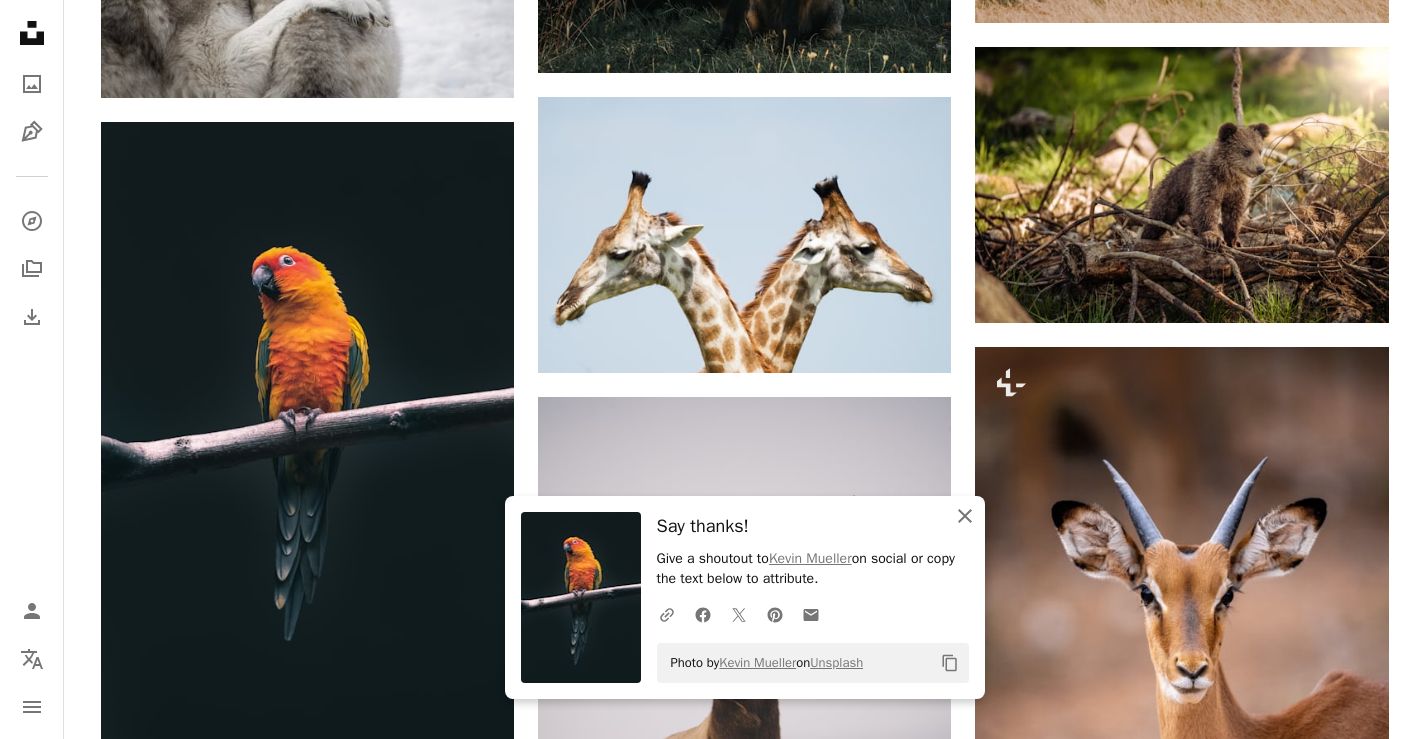 click 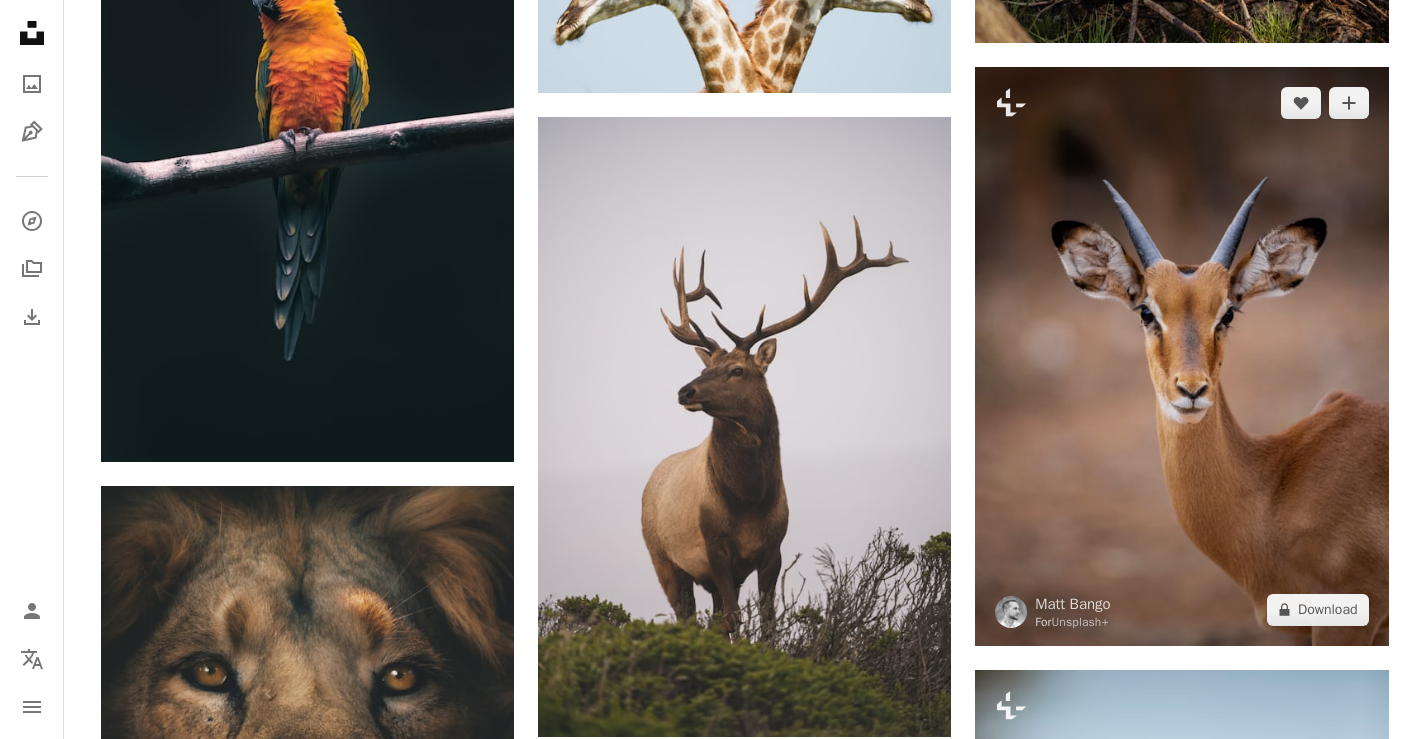 scroll, scrollTop: 17600, scrollLeft: 0, axis: vertical 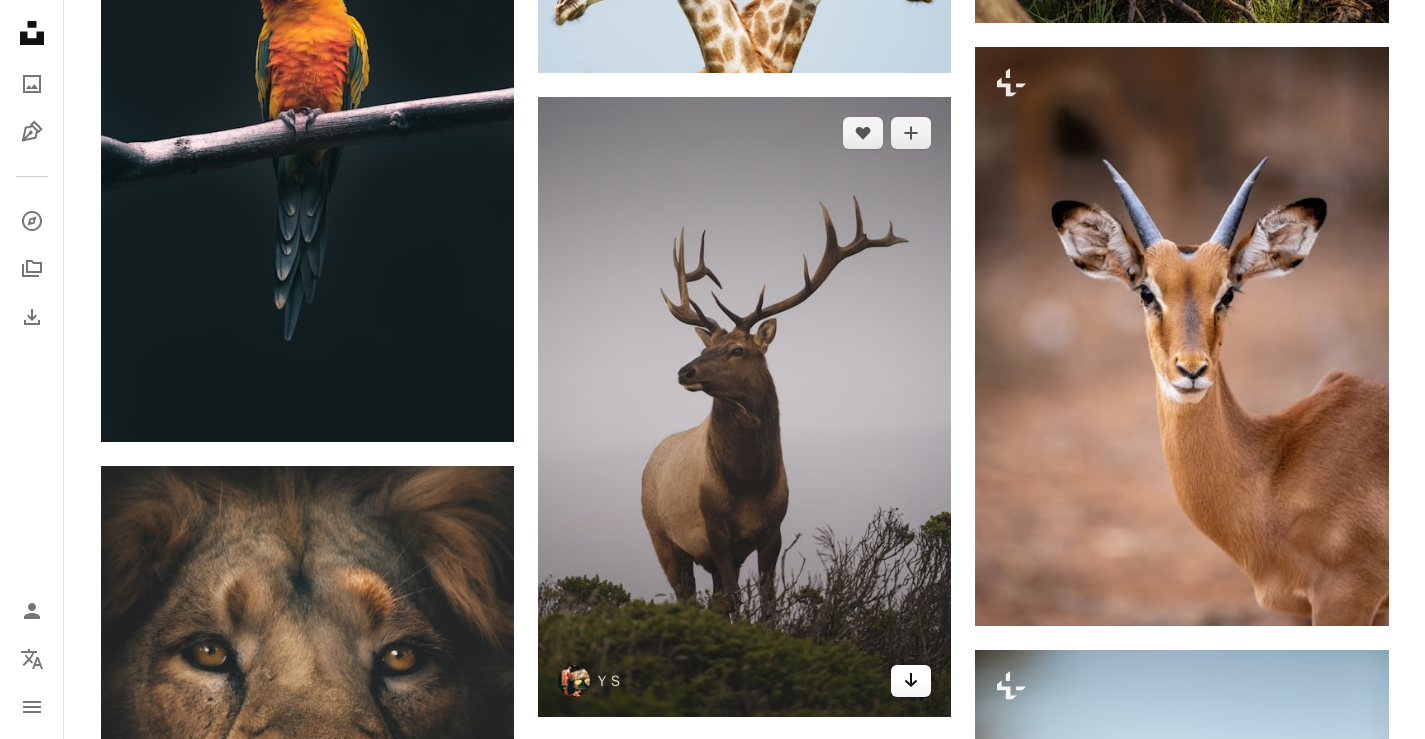click on "Arrow pointing down" 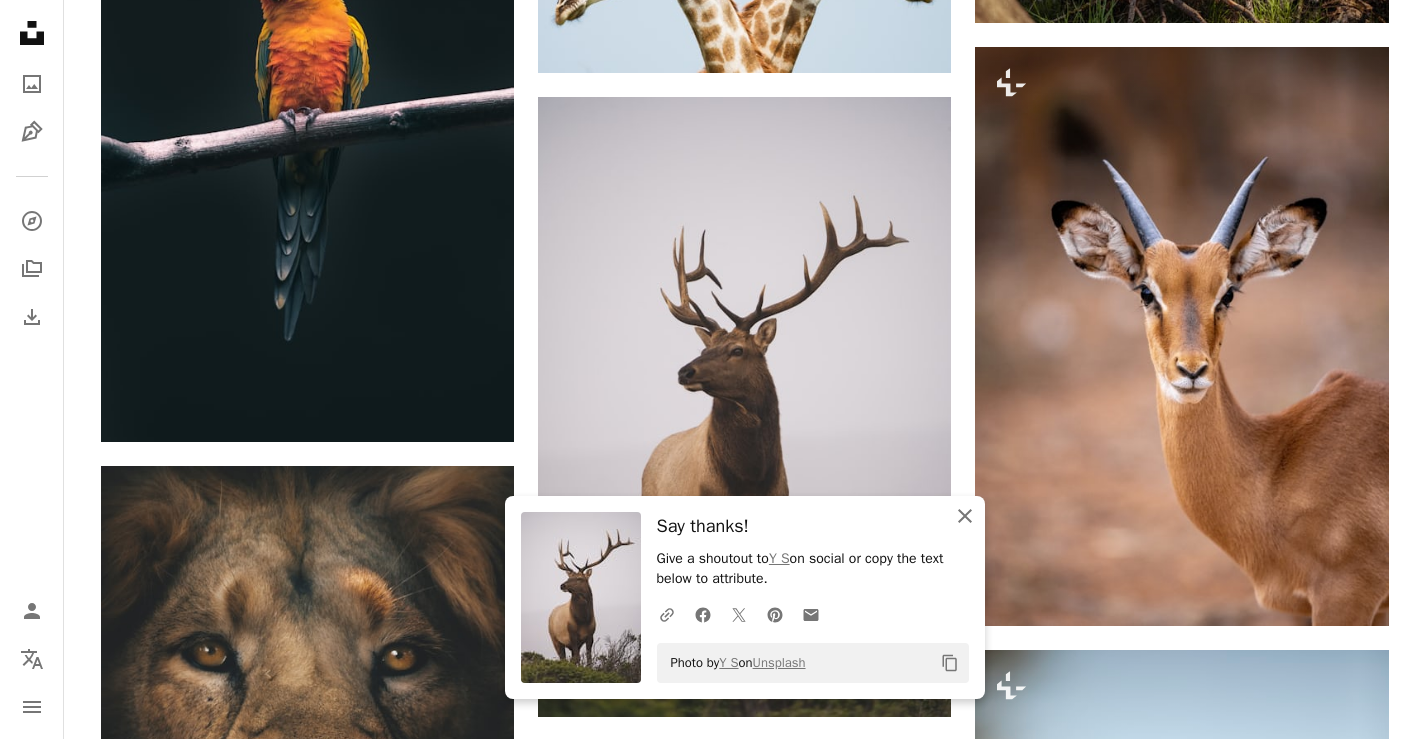 click on "An X shape" 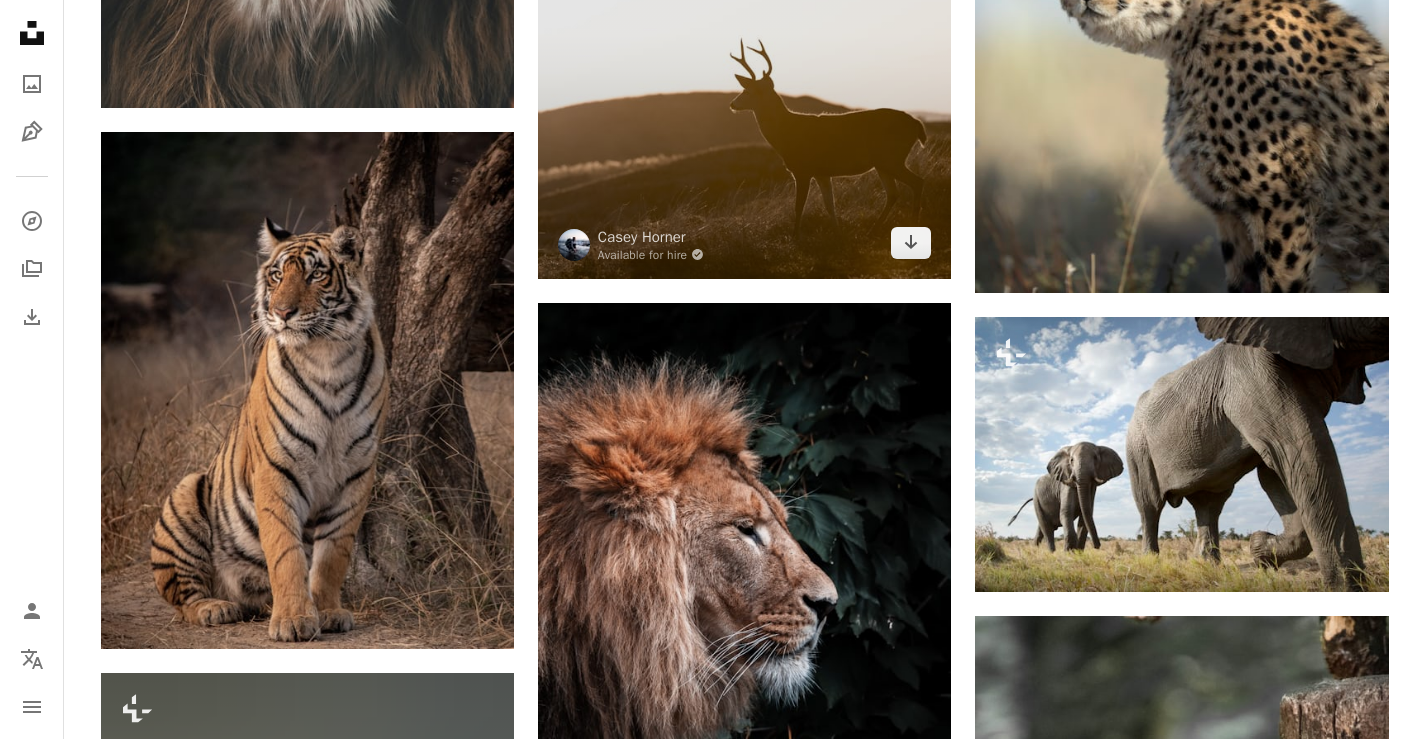 scroll, scrollTop: 18600, scrollLeft: 0, axis: vertical 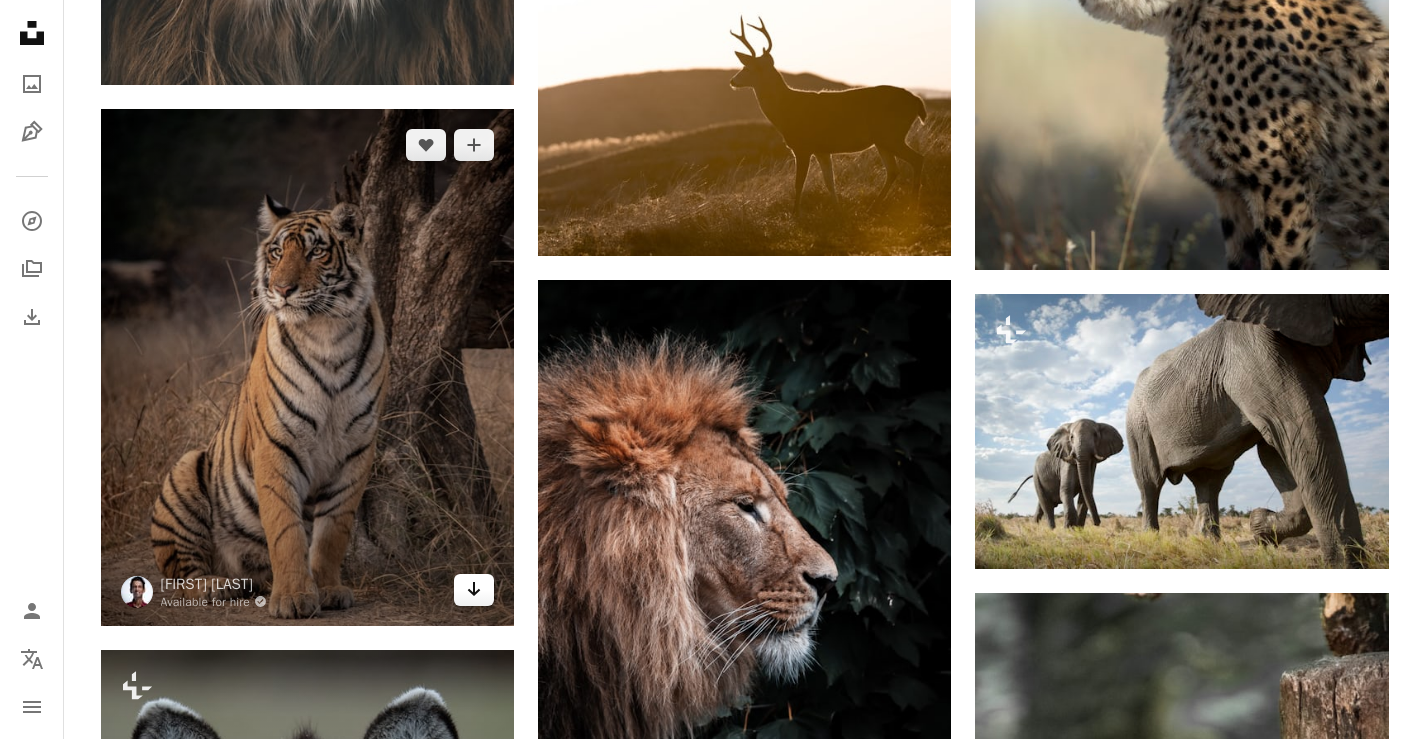 click on "Arrow pointing down" at bounding box center [474, 590] 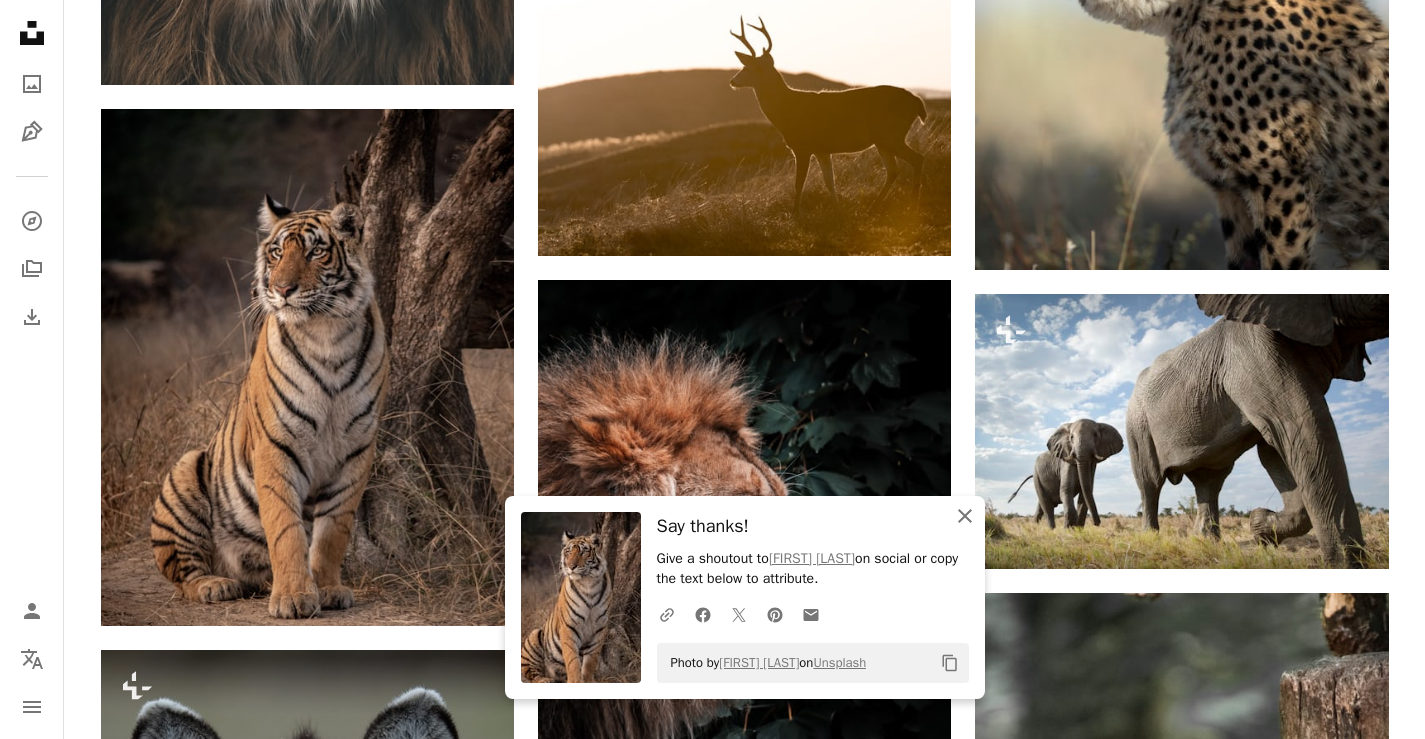 drag, startPoint x: 960, startPoint y: 521, endPoint x: 943, endPoint y: 533, distance: 20.808653 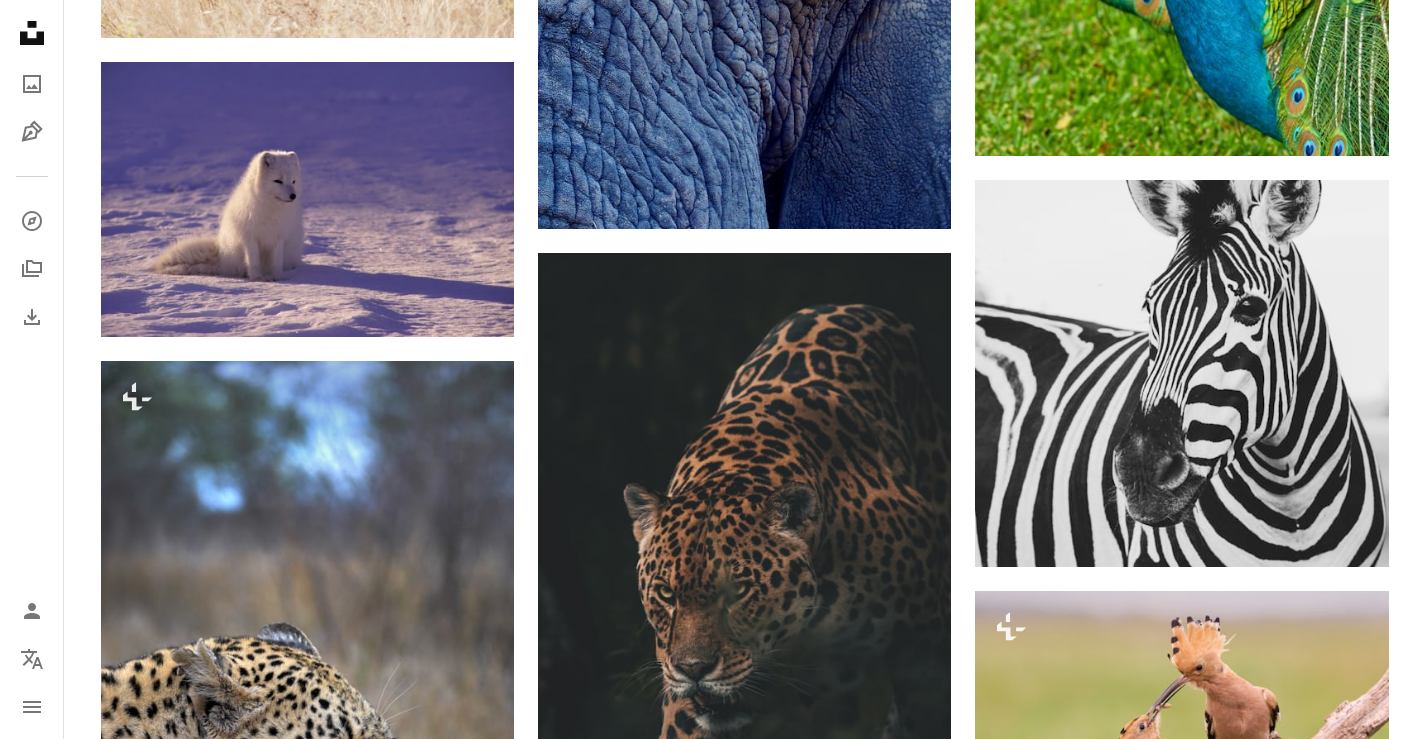 scroll, scrollTop: 21600, scrollLeft: 0, axis: vertical 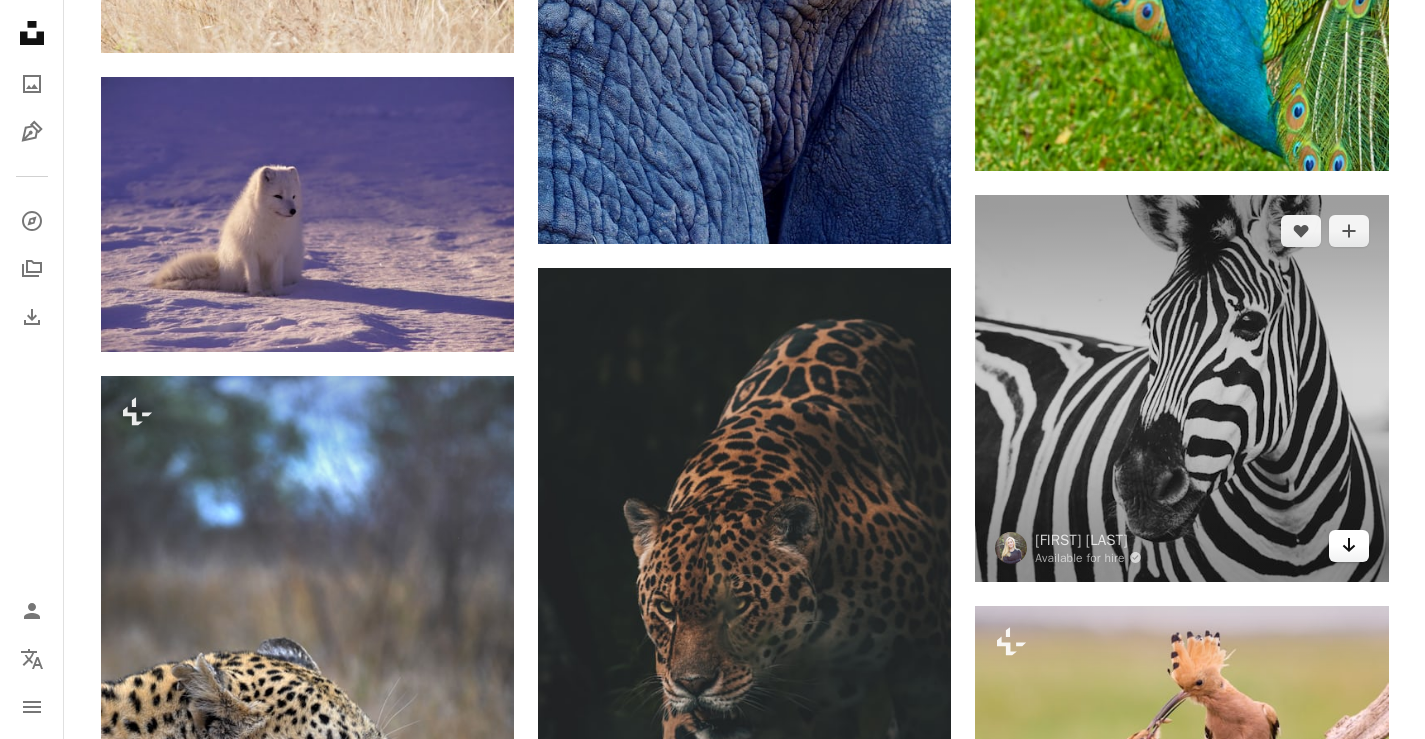 click on "Arrow pointing down" 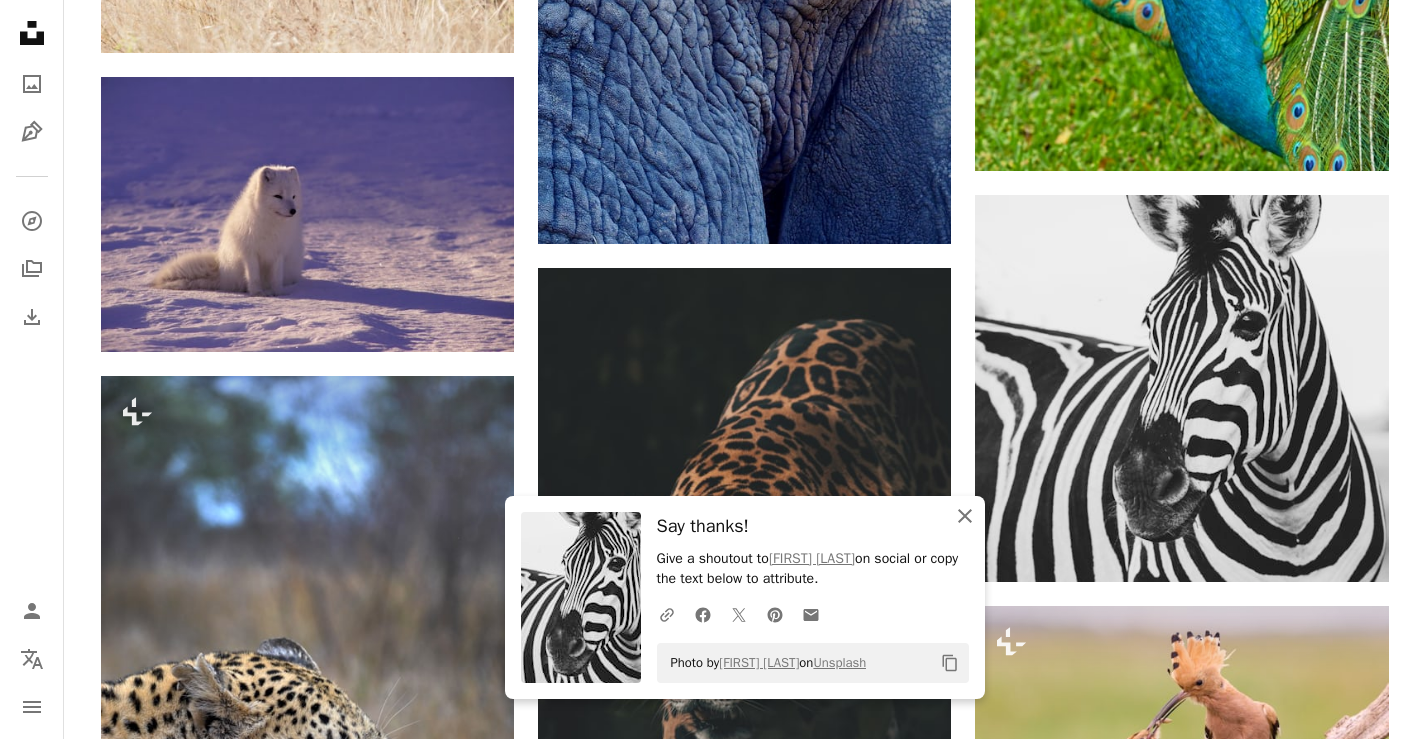 click 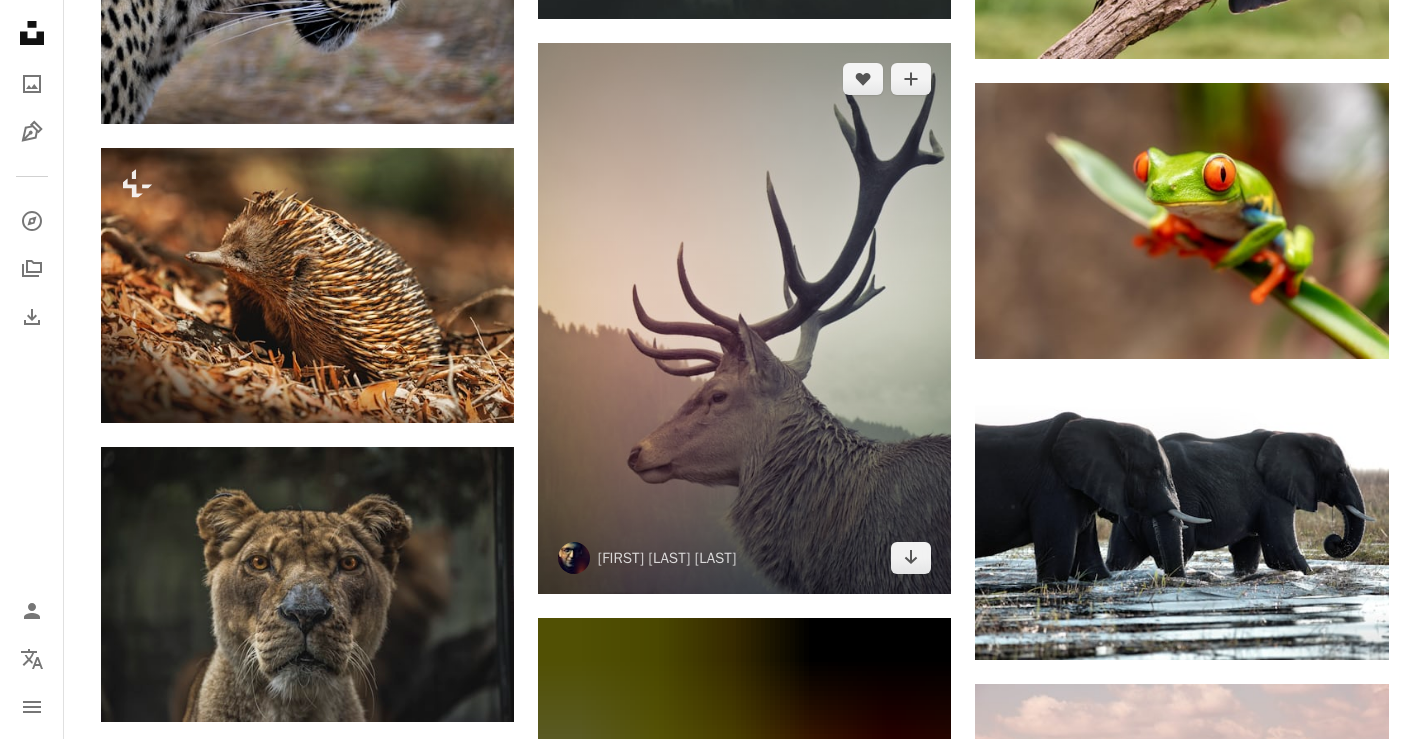 scroll, scrollTop: 22500, scrollLeft: 0, axis: vertical 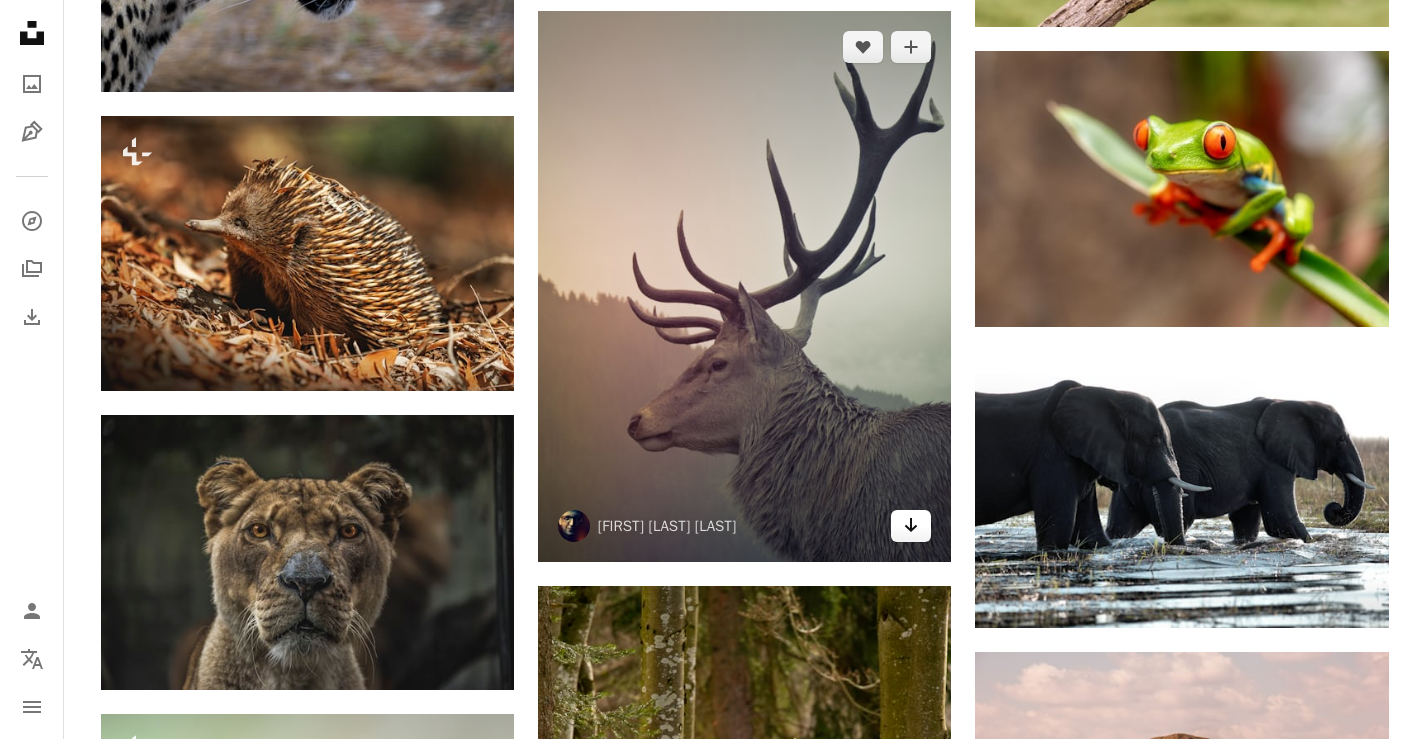 click on "Arrow pointing down" 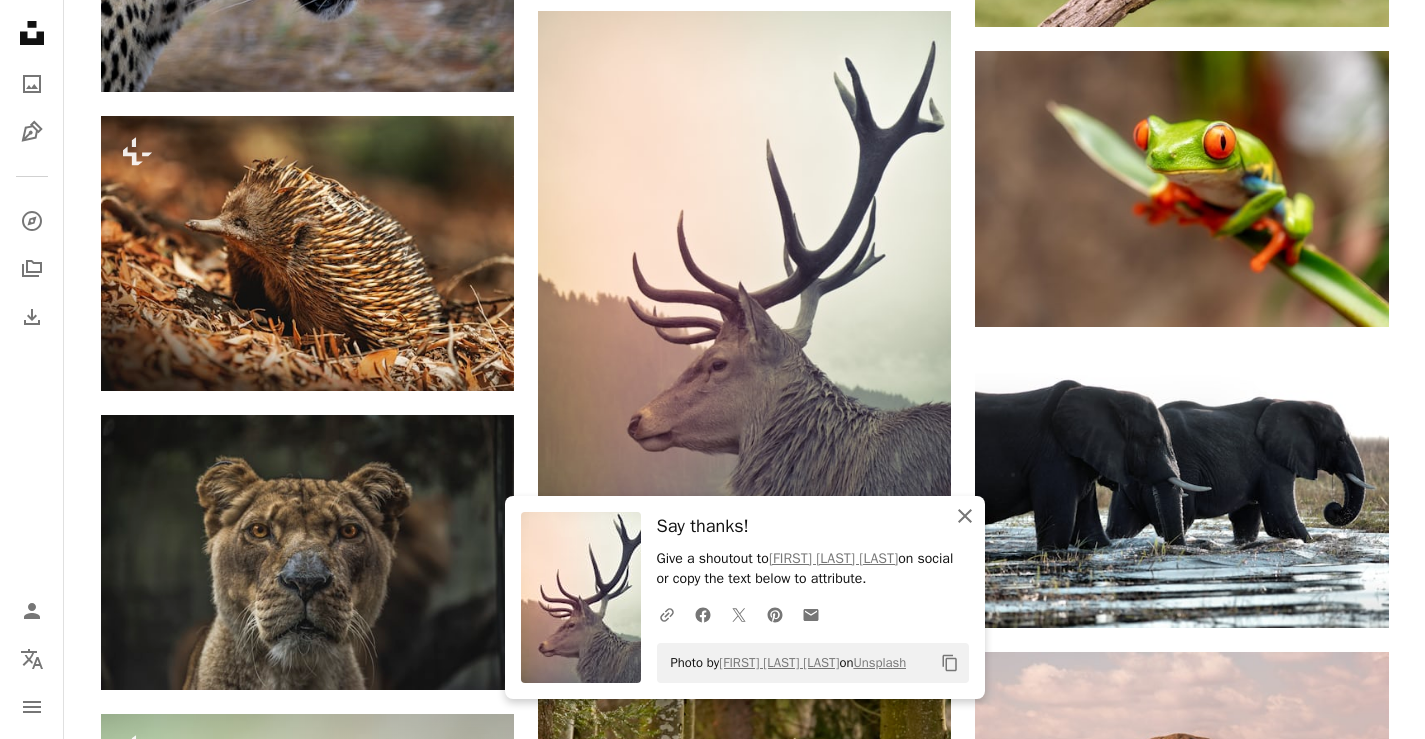 click on "An X shape" 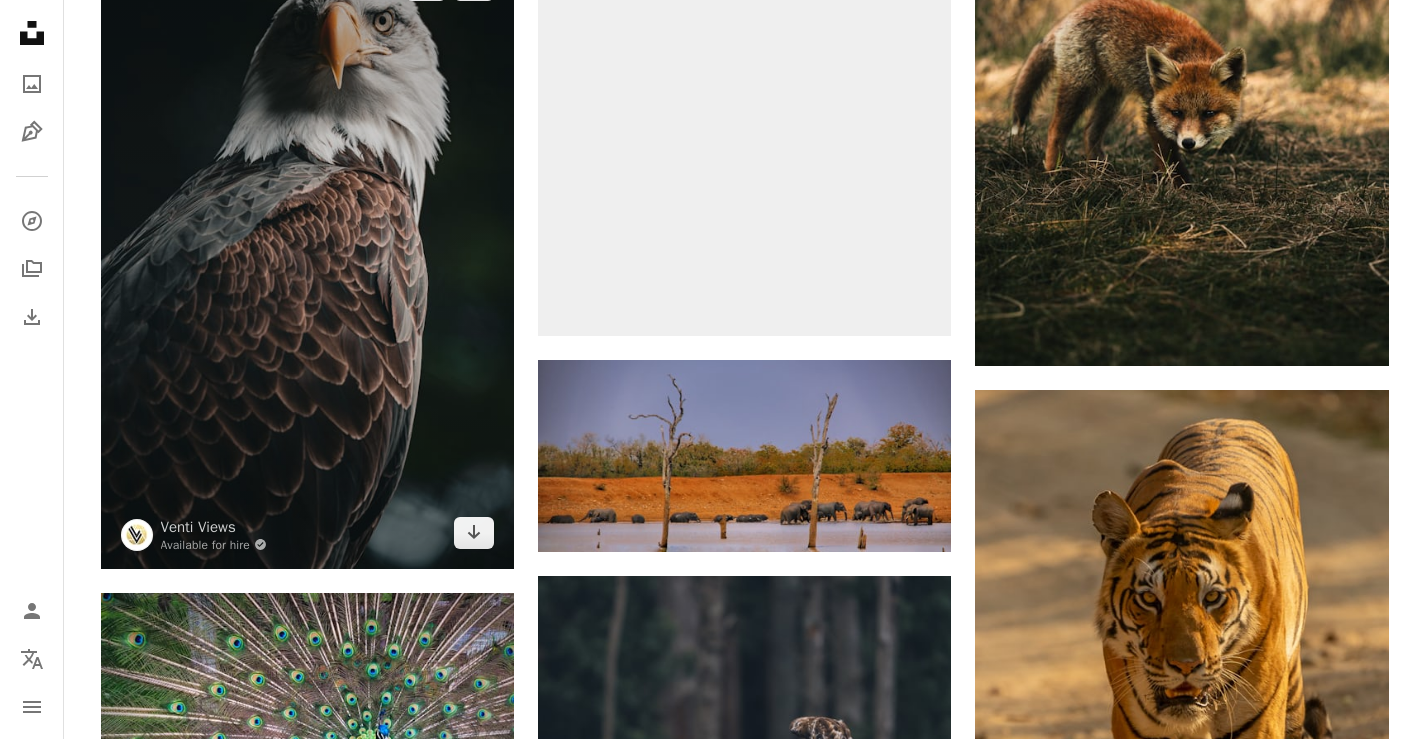 scroll, scrollTop: 24900, scrollLeft: 0, axis: vertical 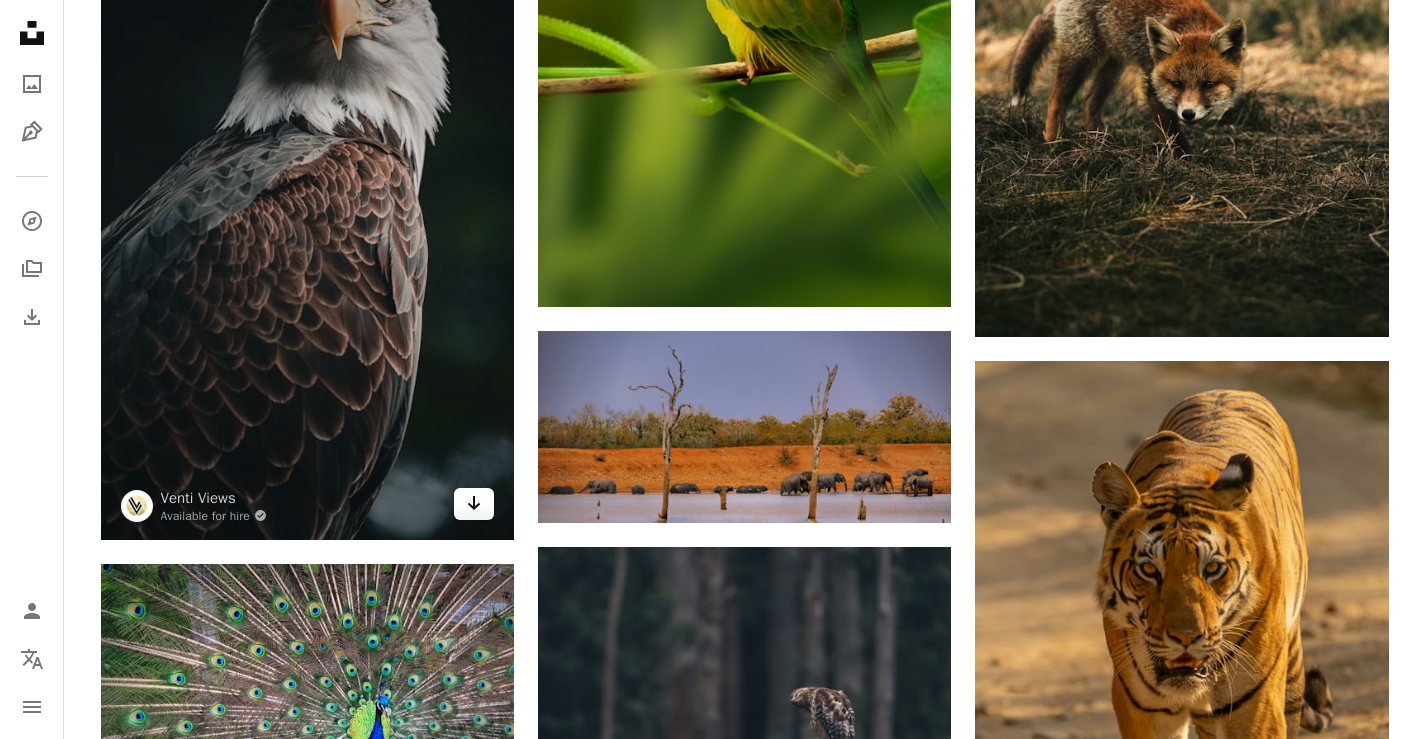 click on "Arrow pointing down" 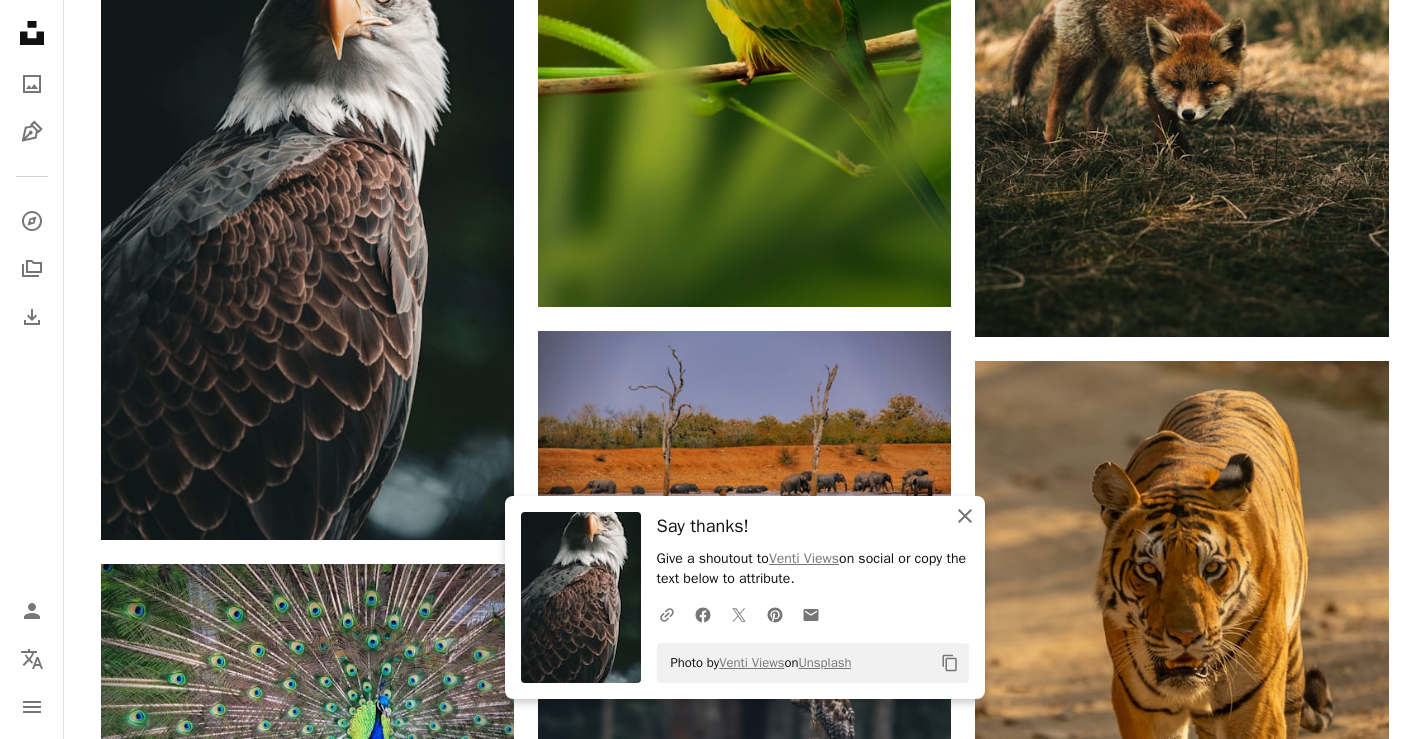 click on "An X shape" 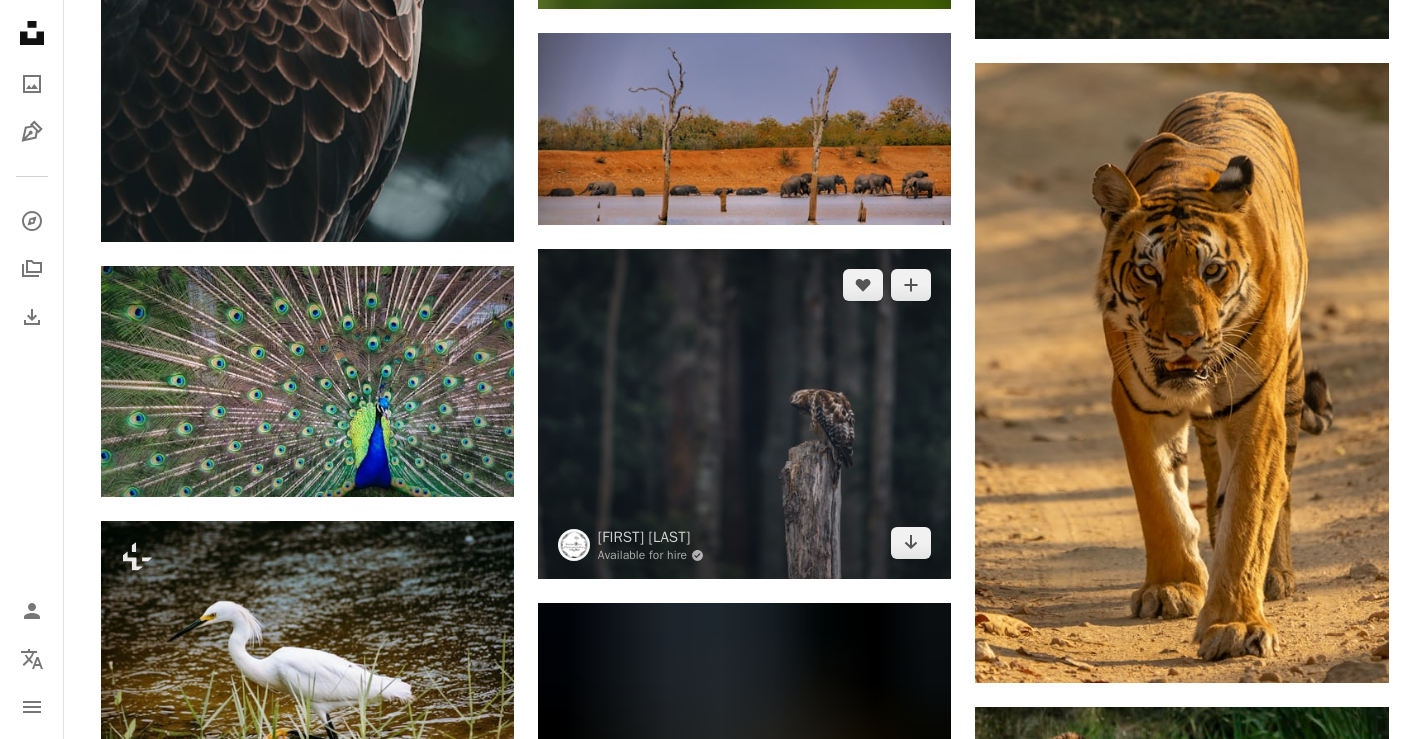 scroll, scrollTop: 25200, scrollLeft: 0, axis: vertical 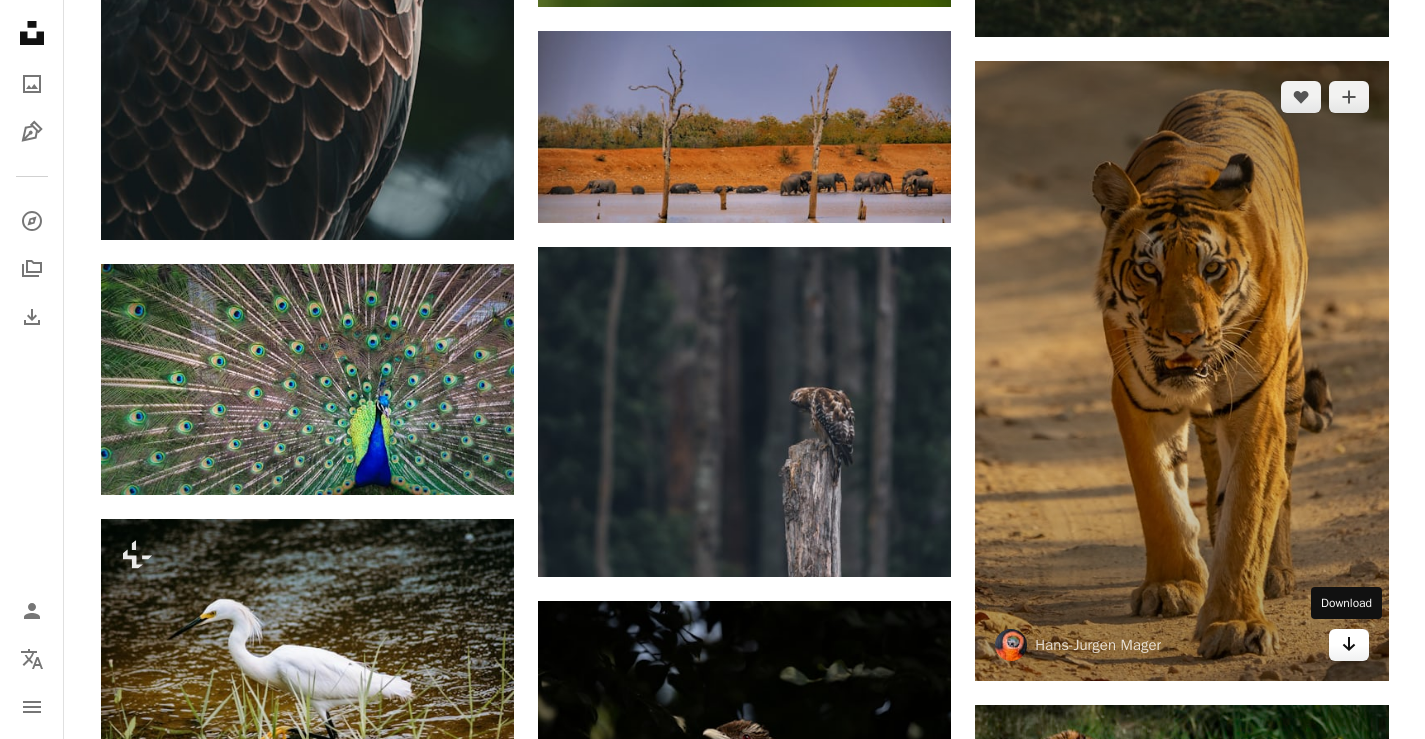 click on "Arrow pointing down" 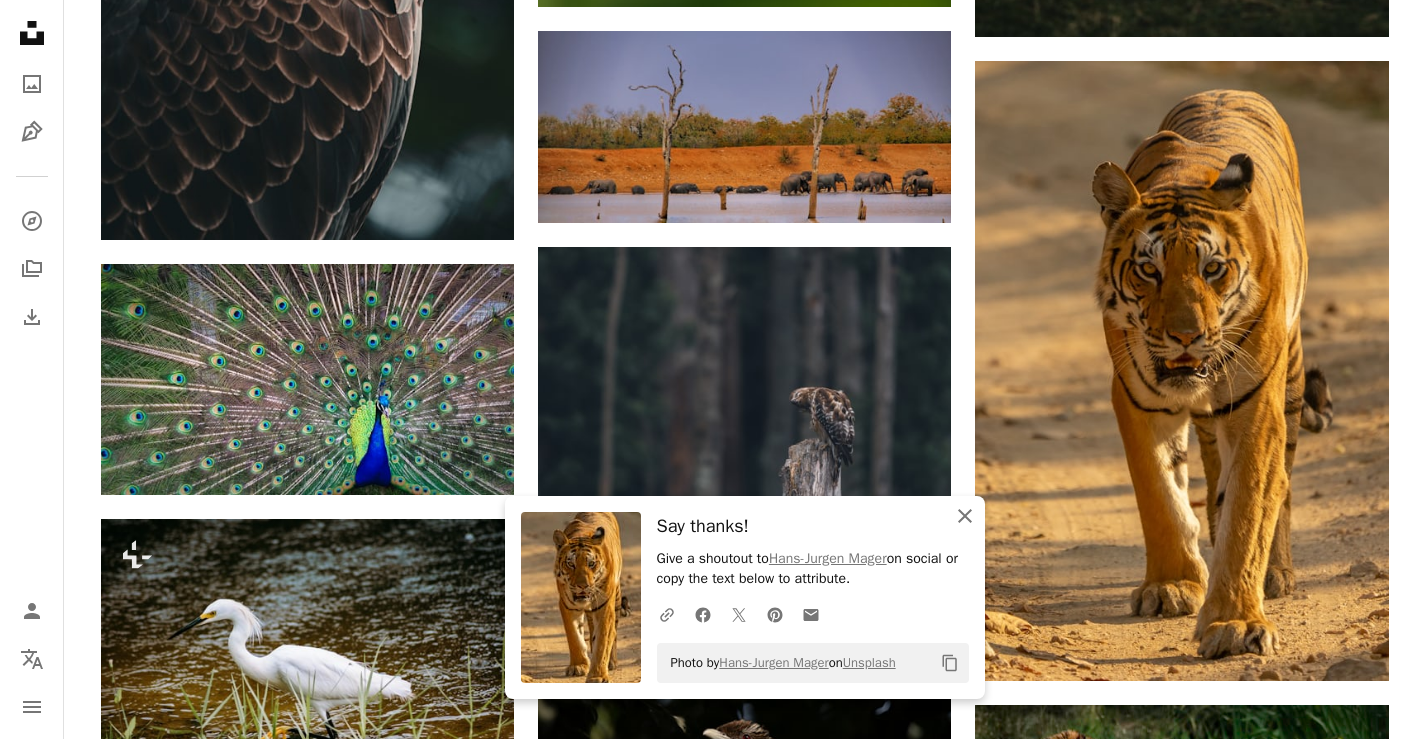 click 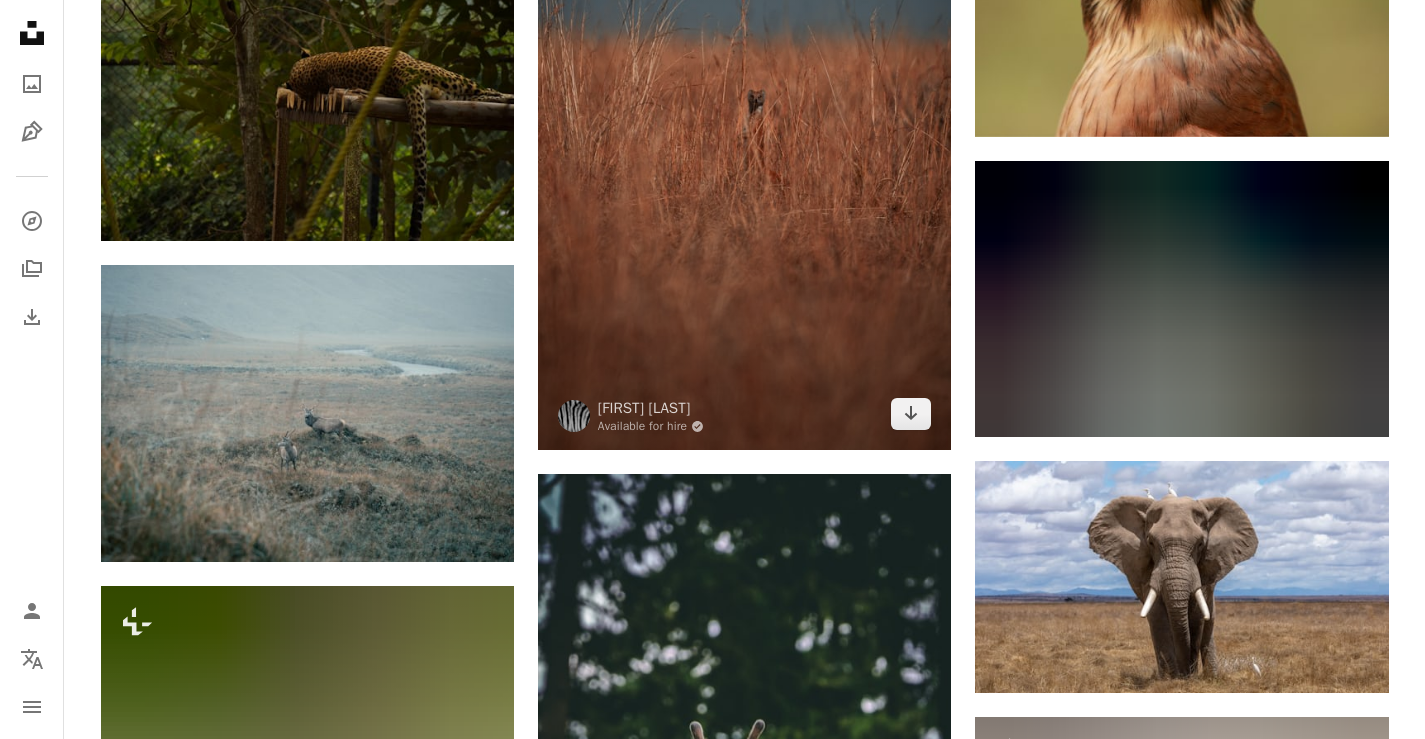 scroll, scrollTop: 26400, scrollLeft: 0, axis: vertical 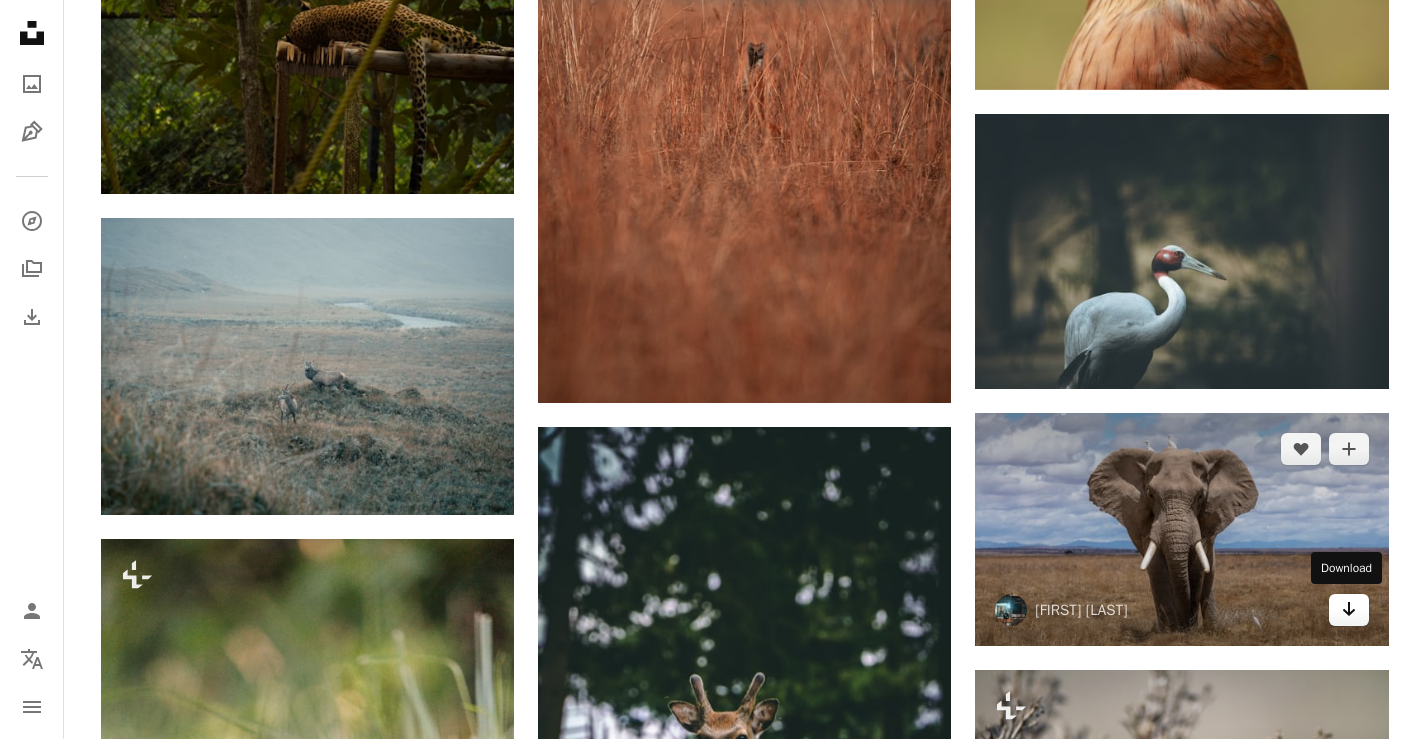 click 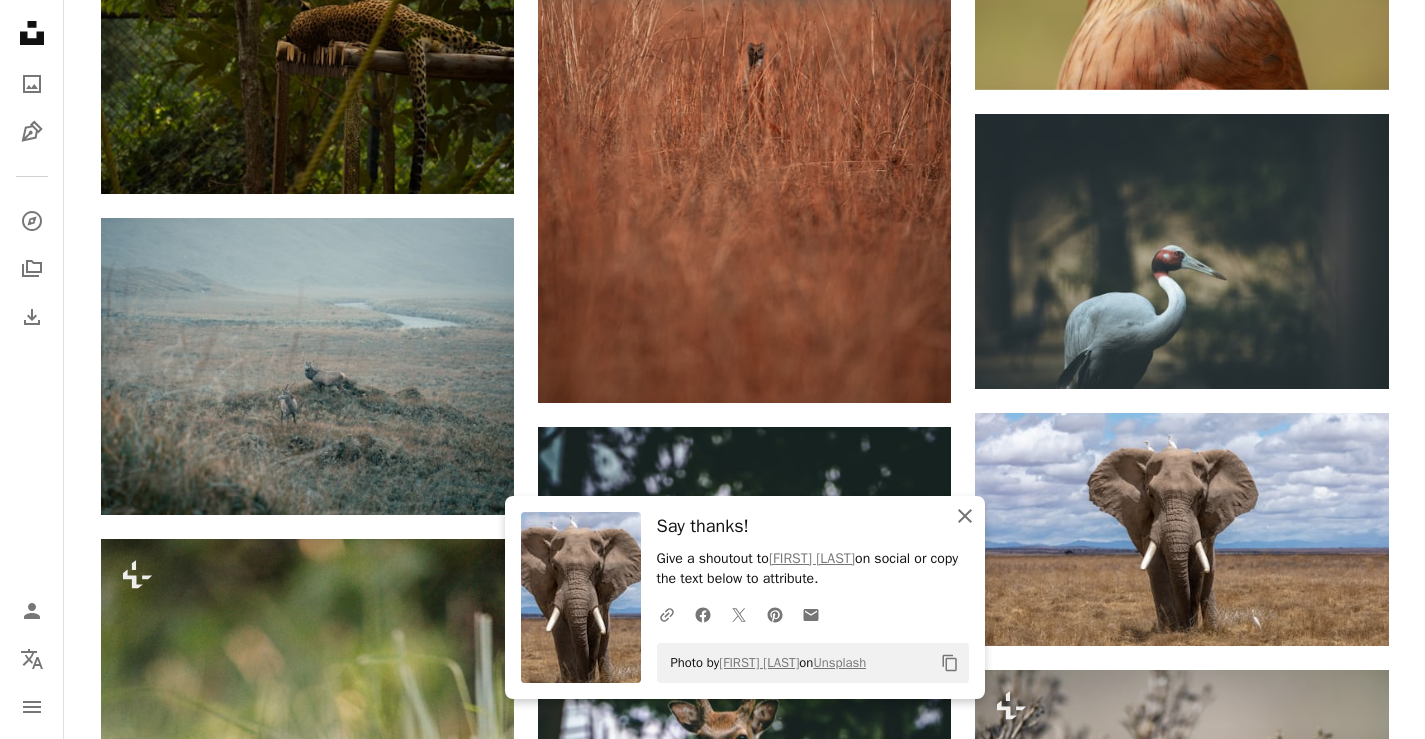 click 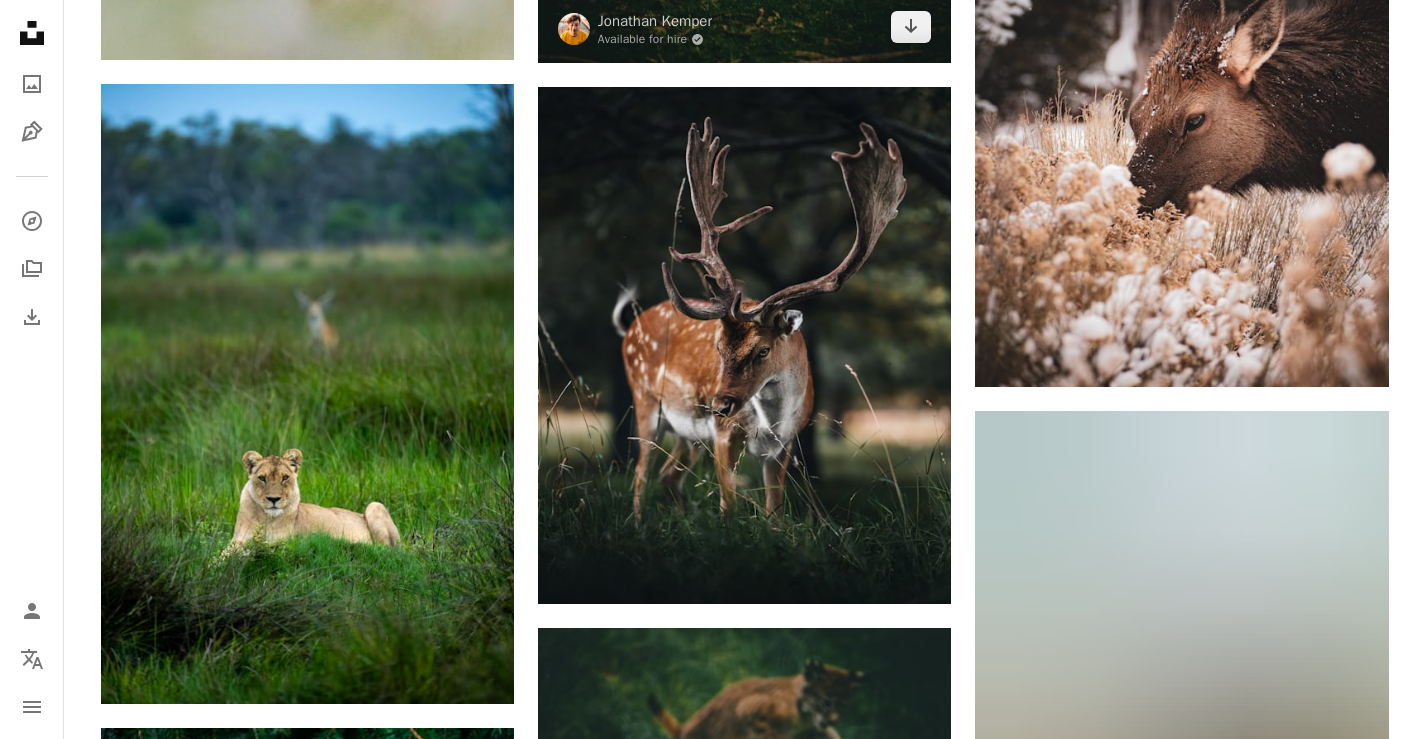 scroll, scrollTop: 27500, scrollLeft: 0, axis: vertical 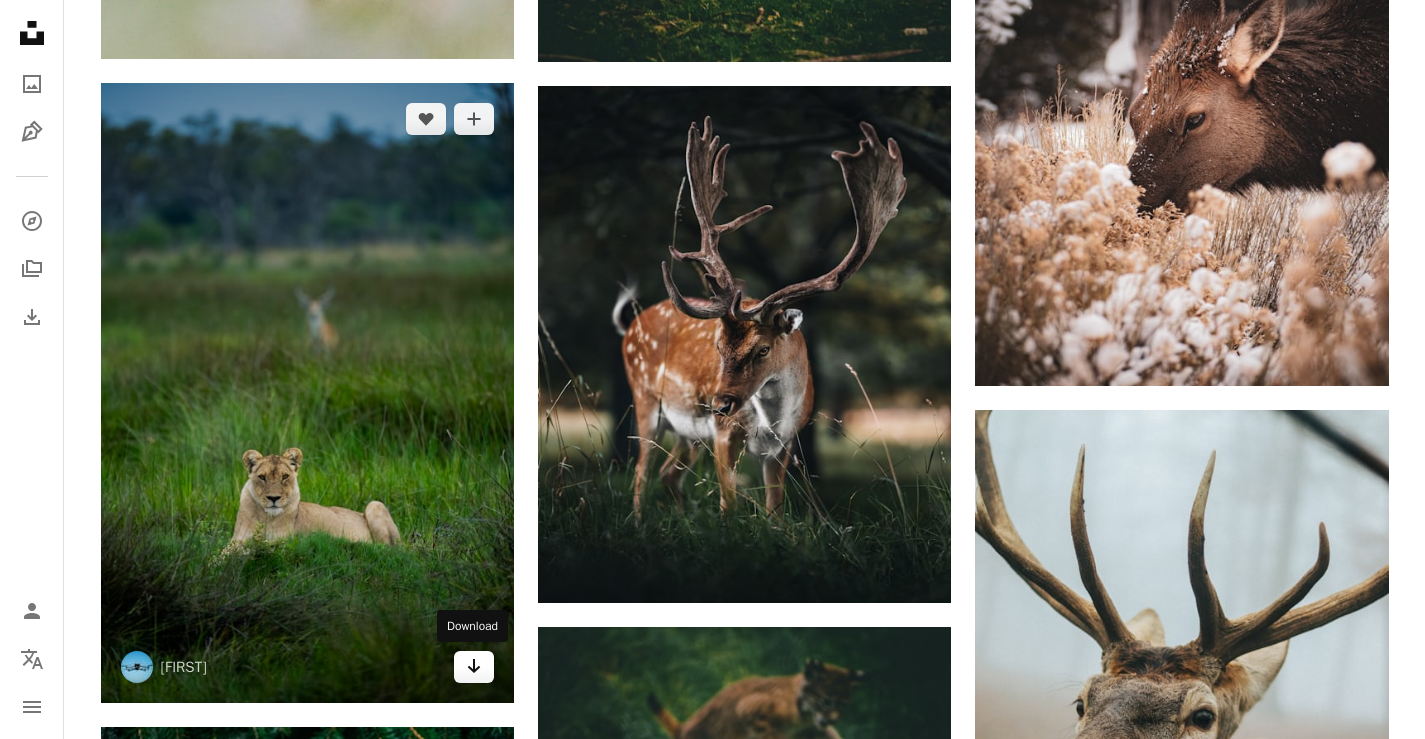 click on "Arrow pointing down" 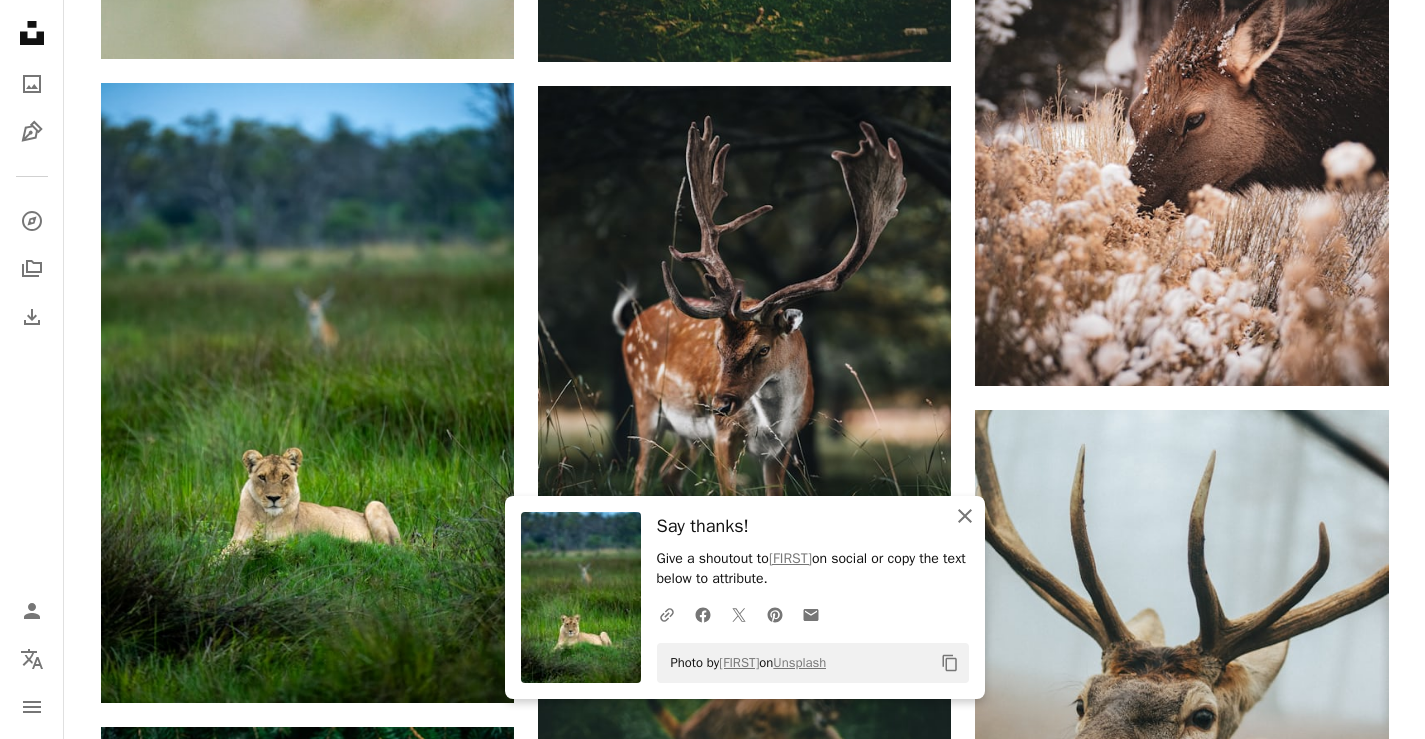 click on "An X shape" 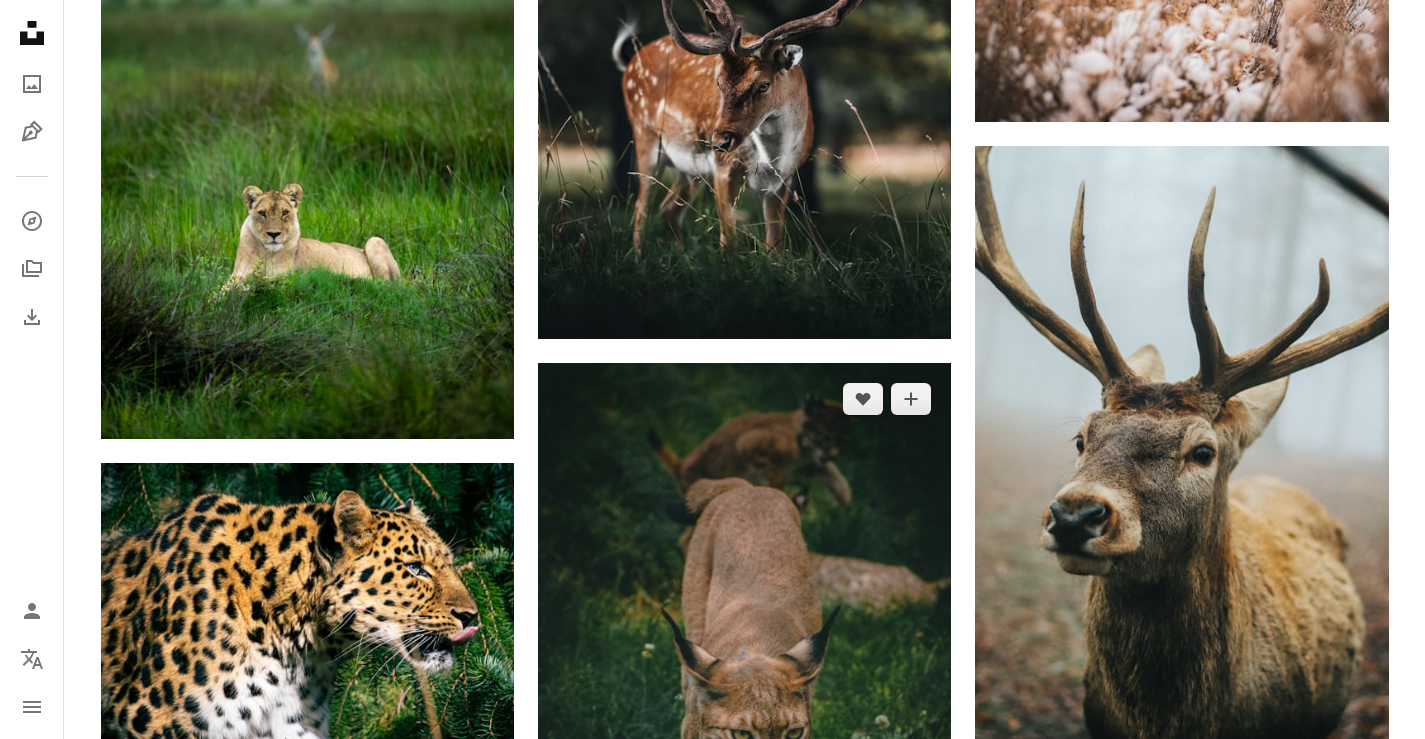 scroll, scrollTop: 27800, scrollLeft: 0, axis: vertical 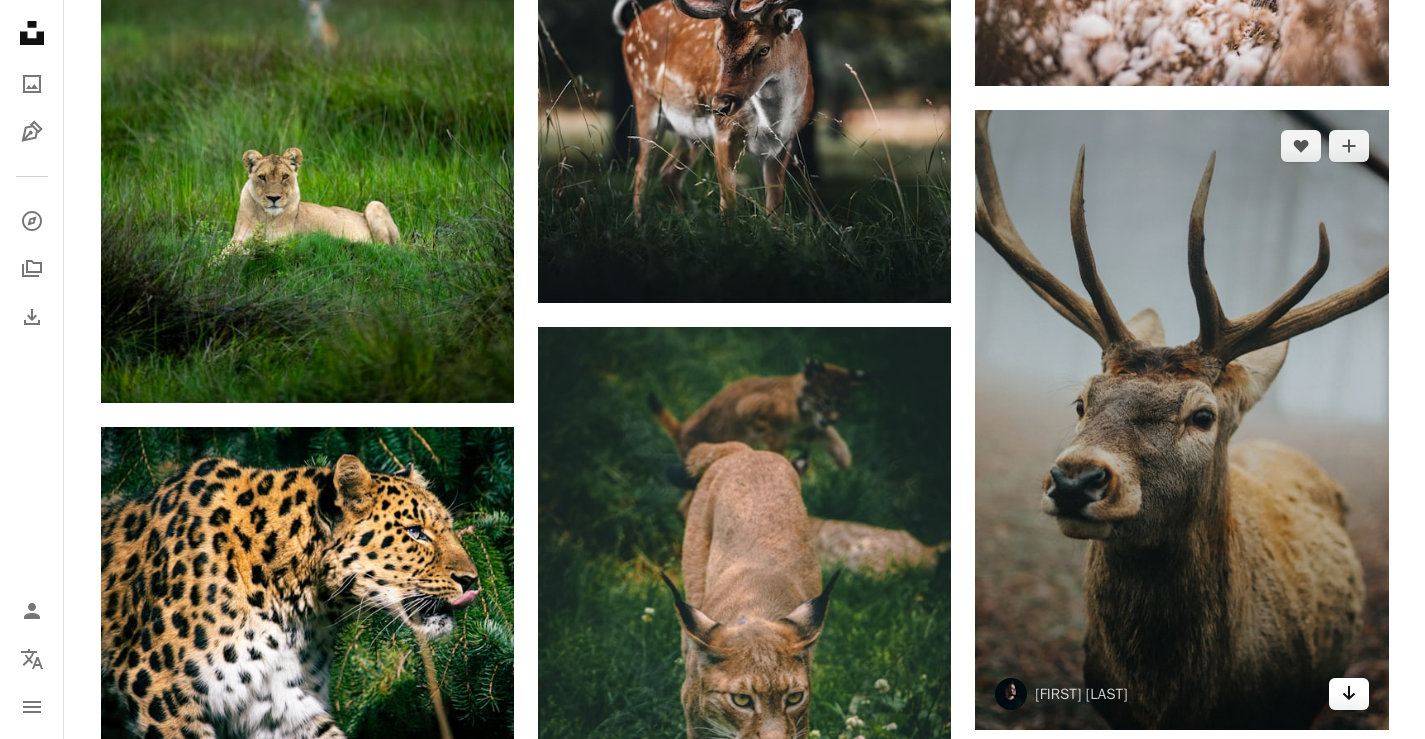 click on "Arrow pointing down" 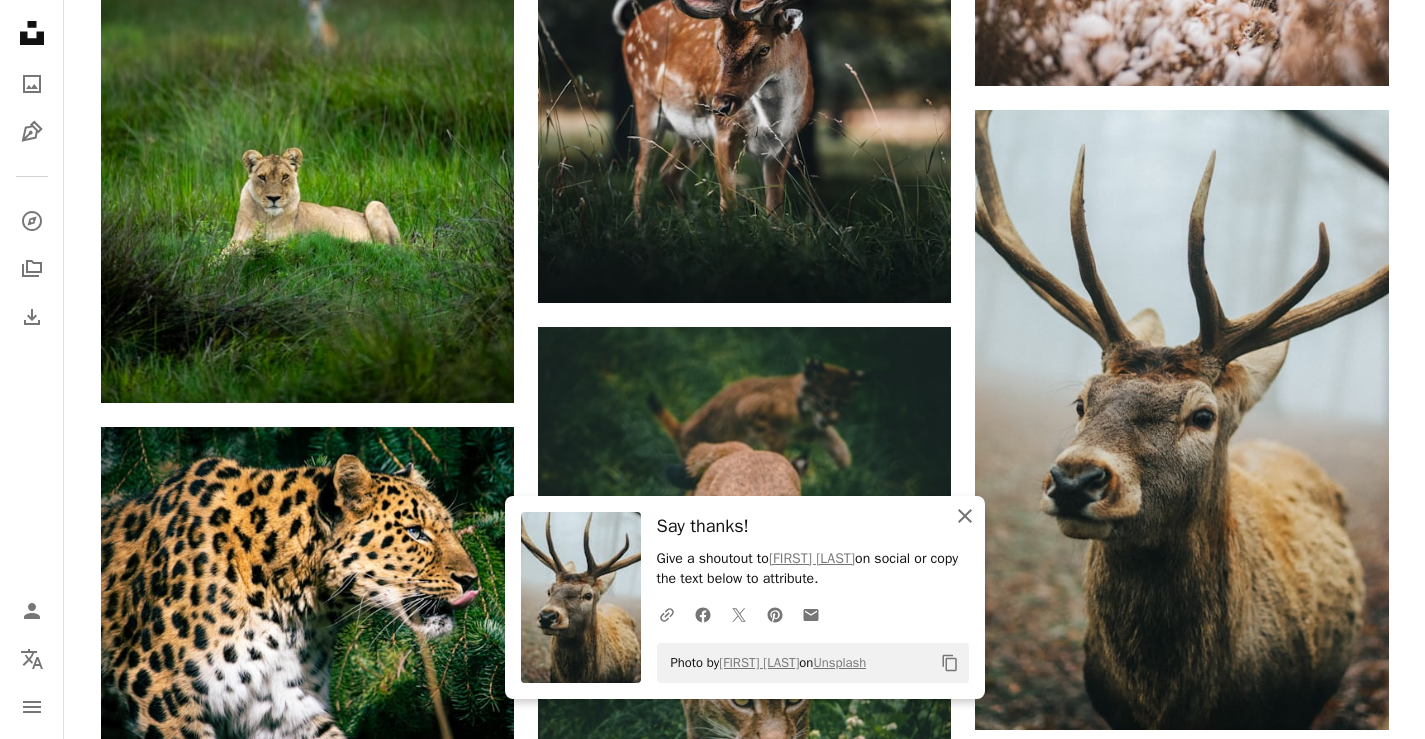 click 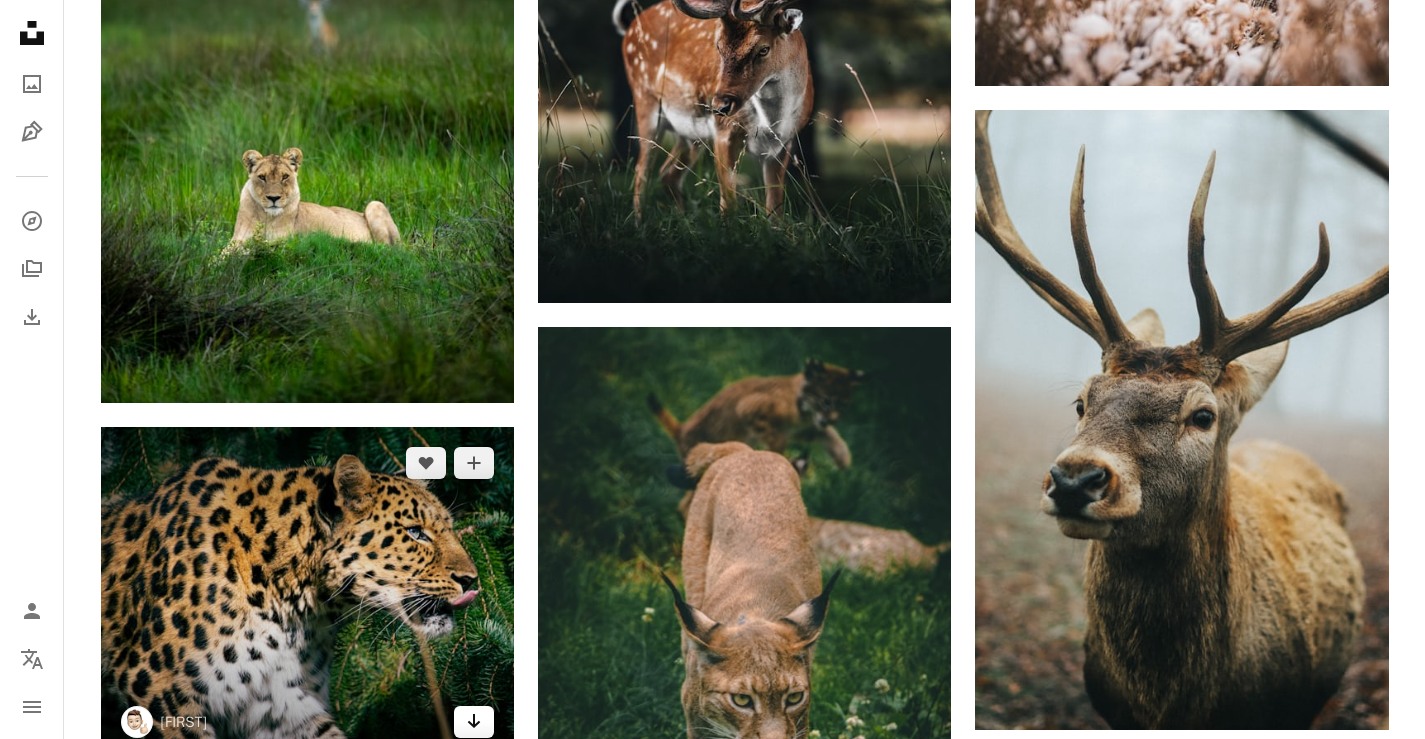 click on "Arrow pointing down" at bounding box center (474, 722) 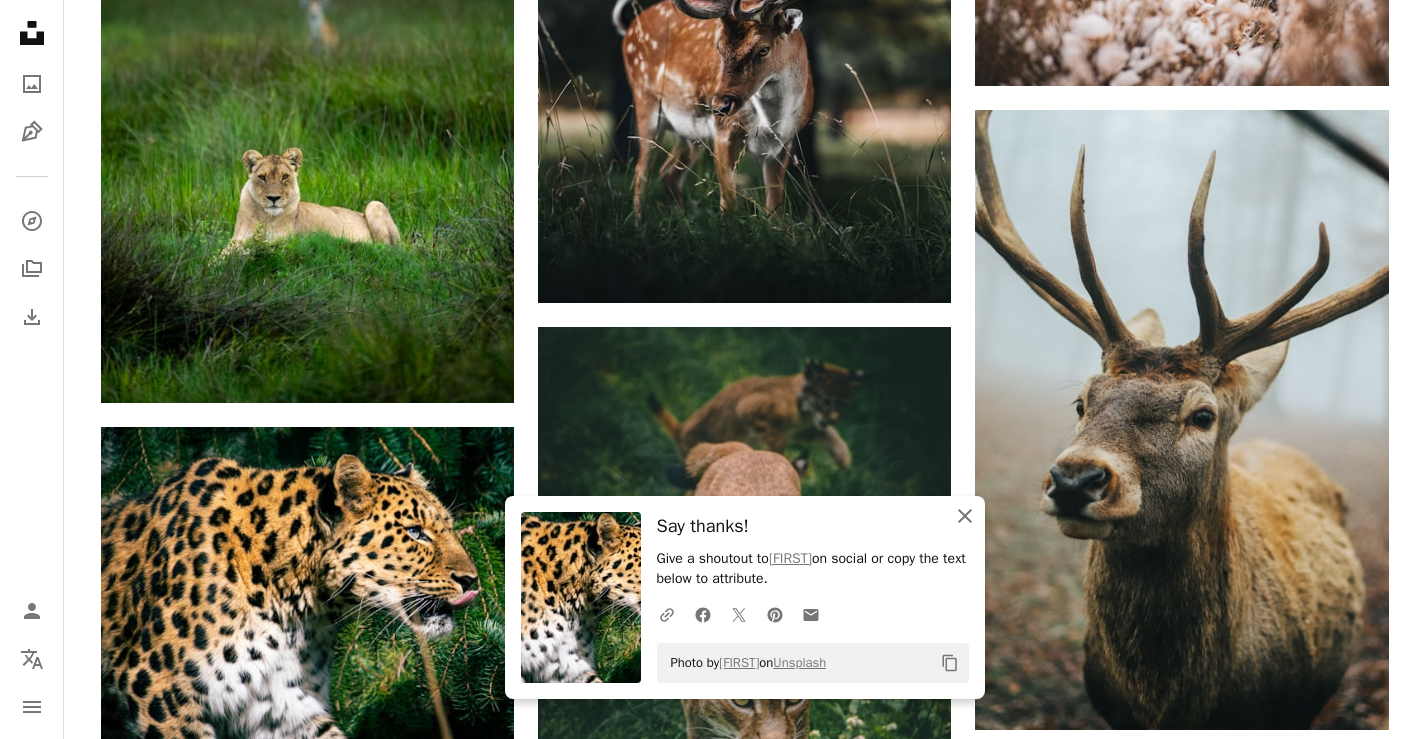click on "An X shape" 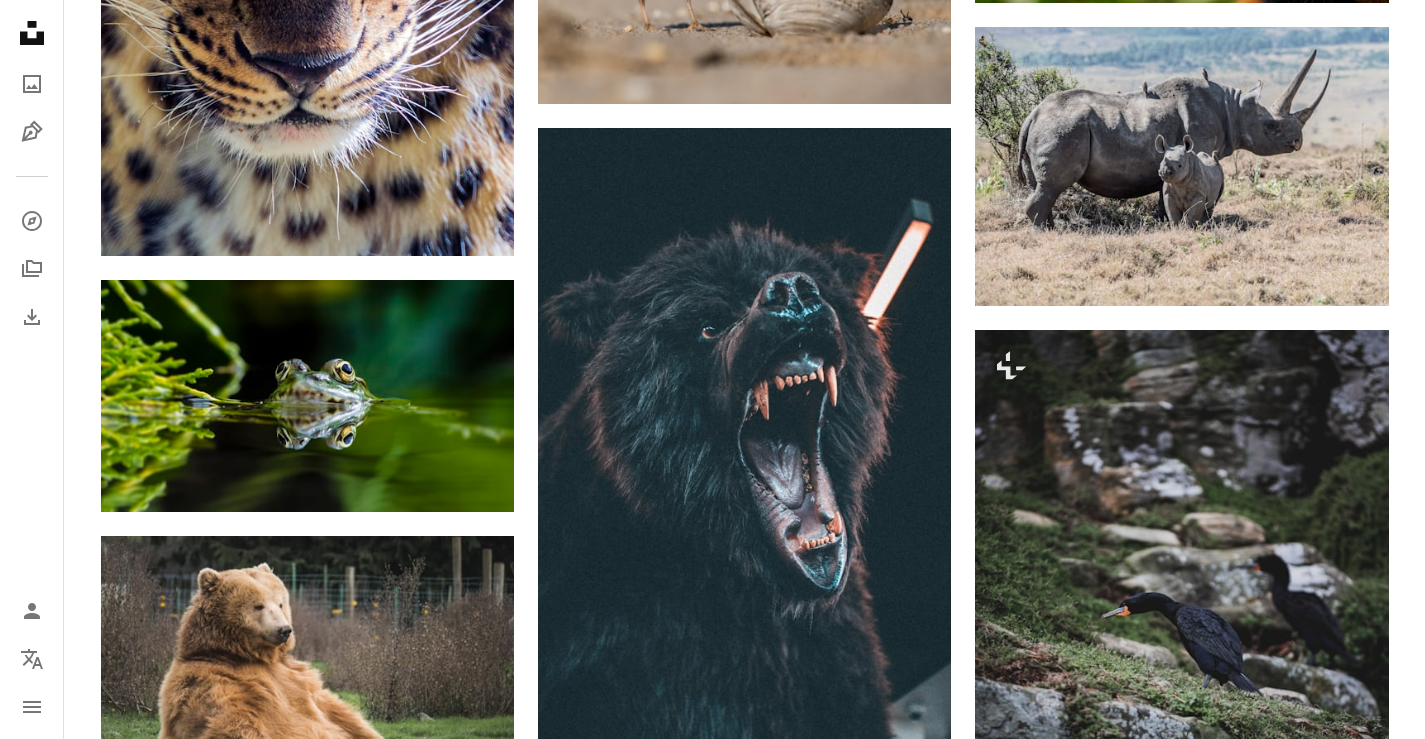 scroll, scrollTop: 41900, scrollLeft: 0, axis: vertical 